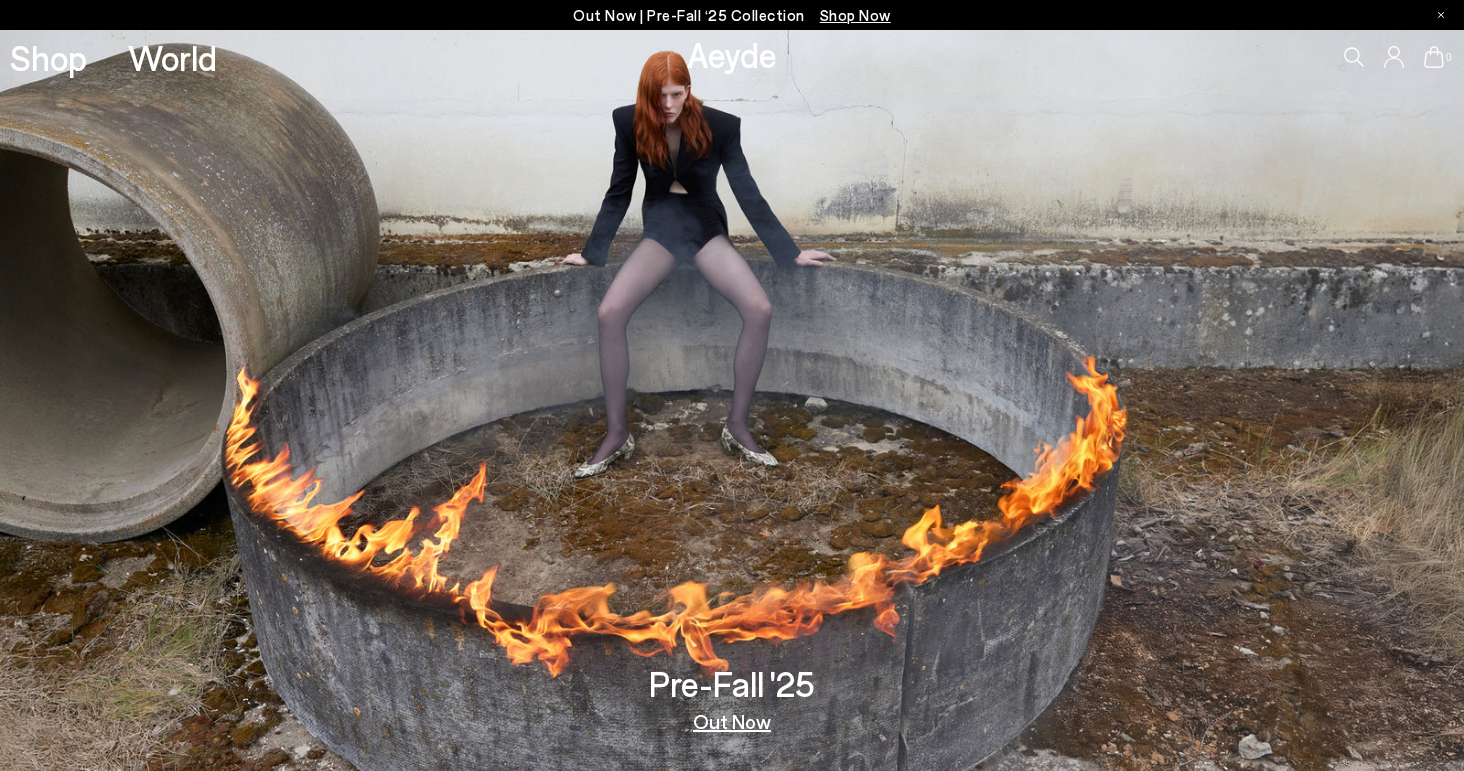 scroll, scrollTop: 0, scrollLeft: 0, axis: both 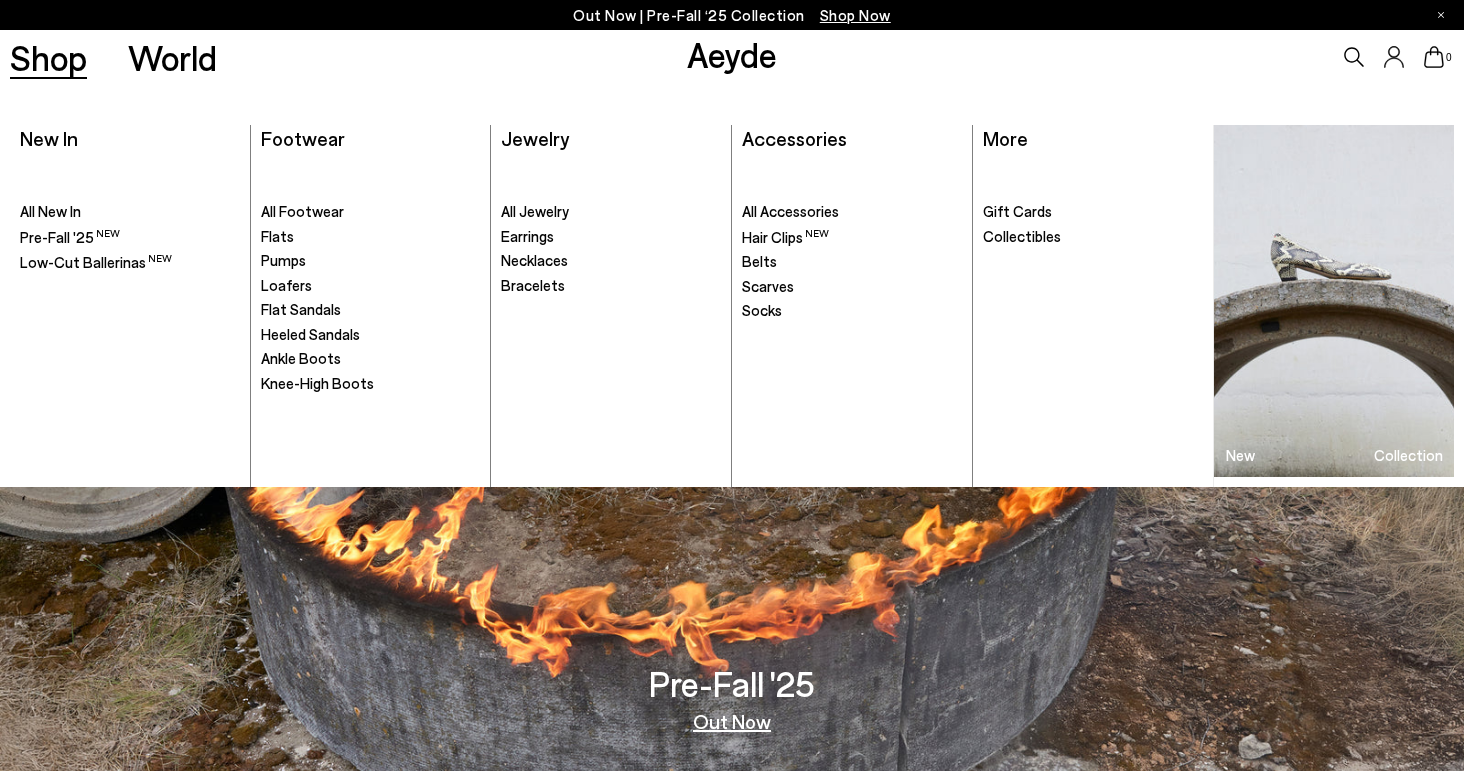 click on "Shop" at bounding box center (48, 57) 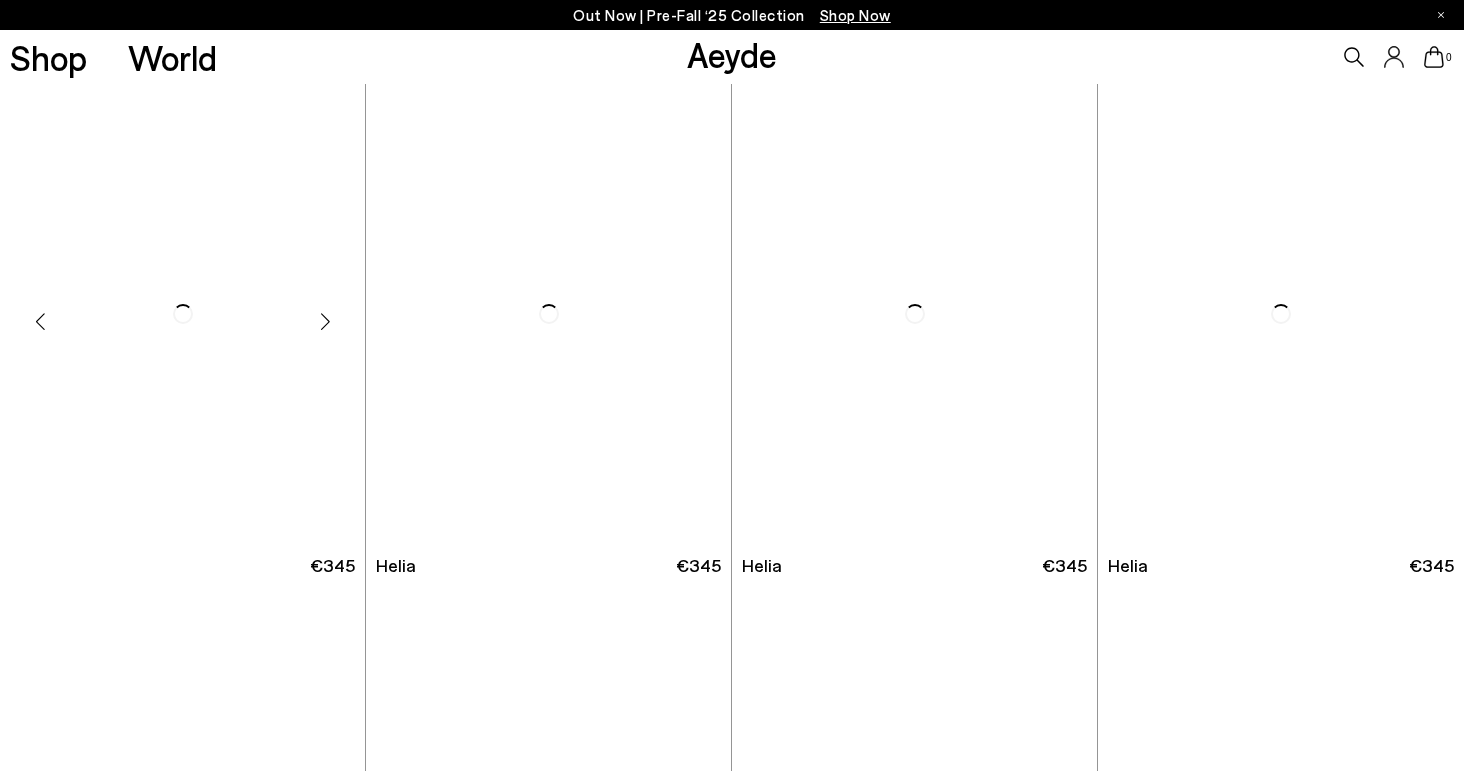 scroll, scrollTop: 0, scrollLeft: 0, axis: both 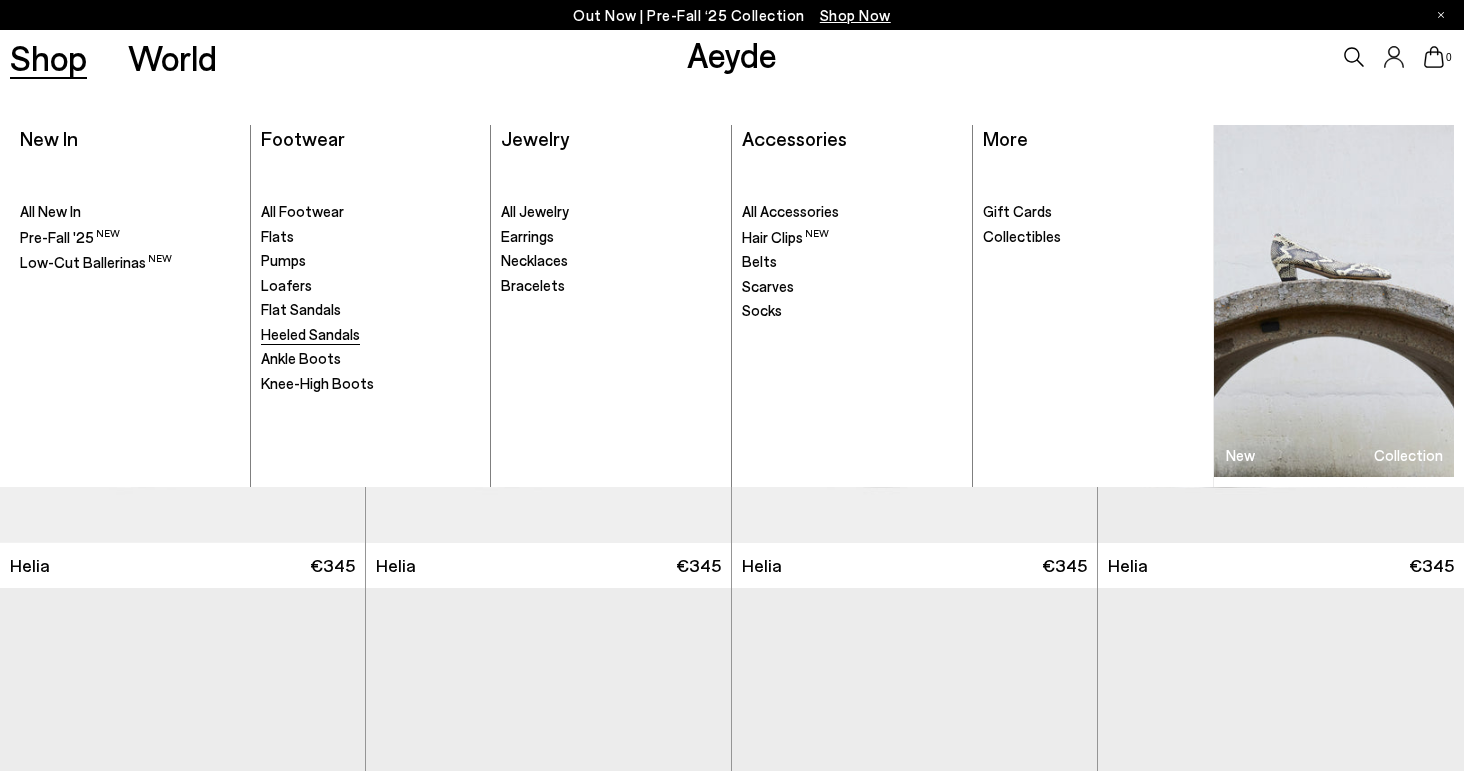 click on "Heeled Sandals" at bounding box center [310, 334] 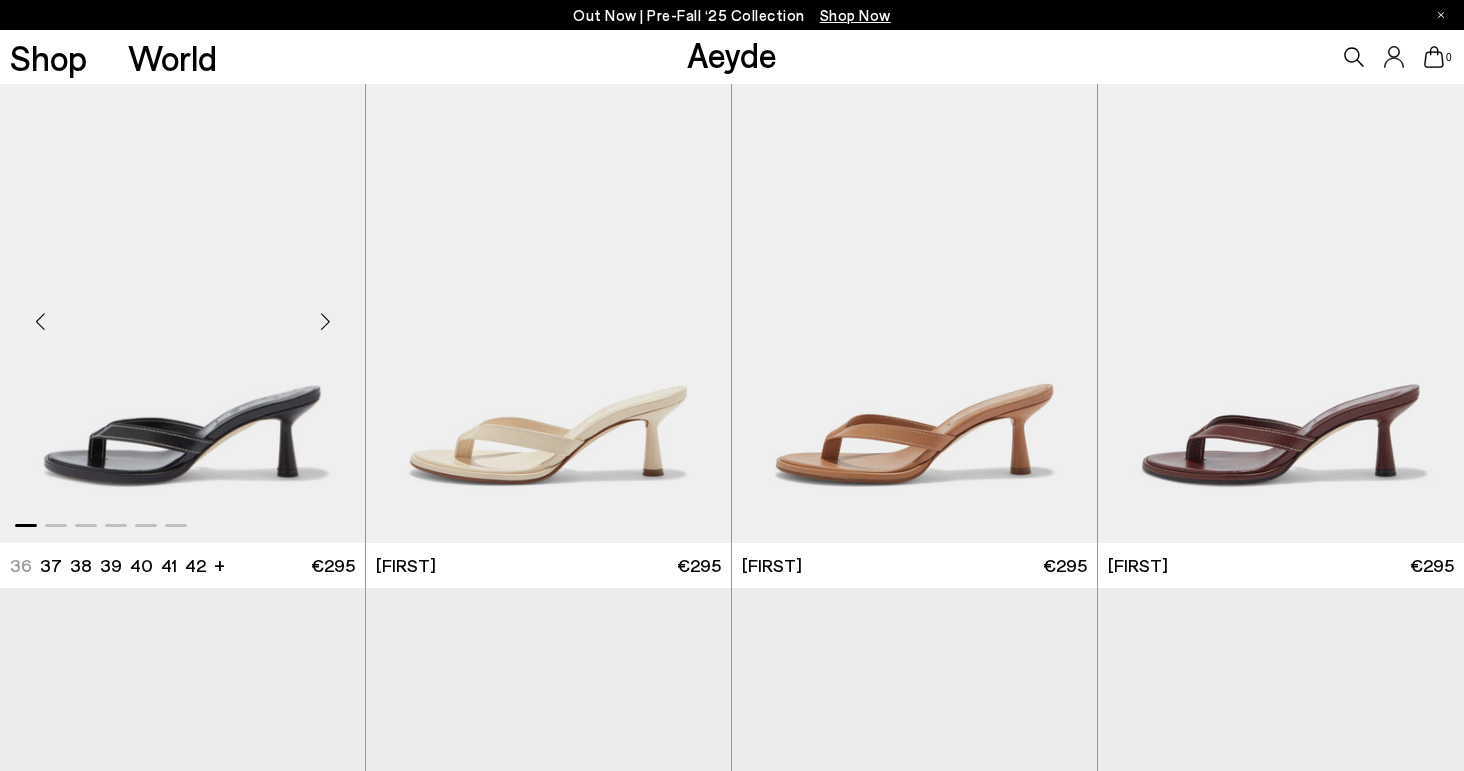 scroll, scrollTop: 0, scrollLeft: 0, axis: both 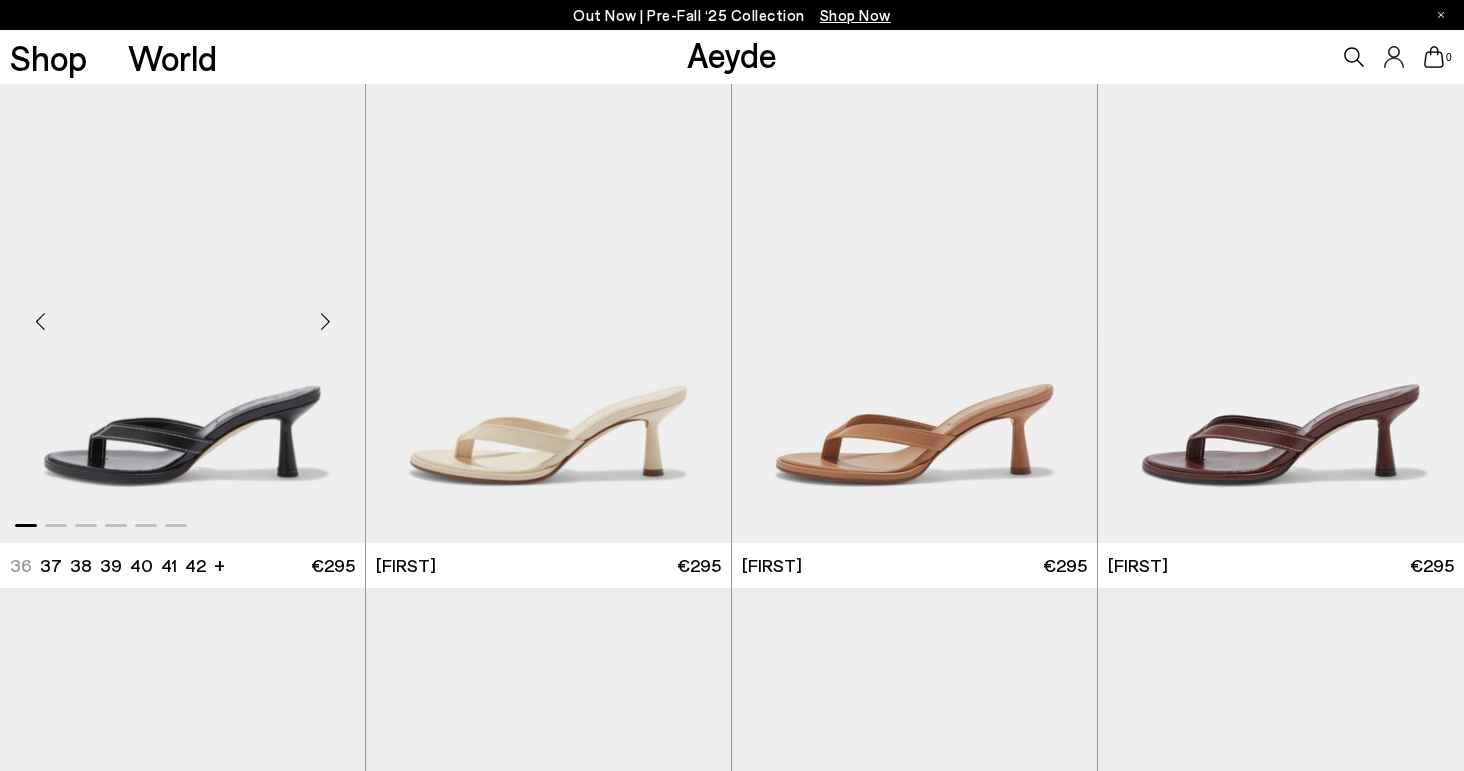 click at bounding box center (182, 313) 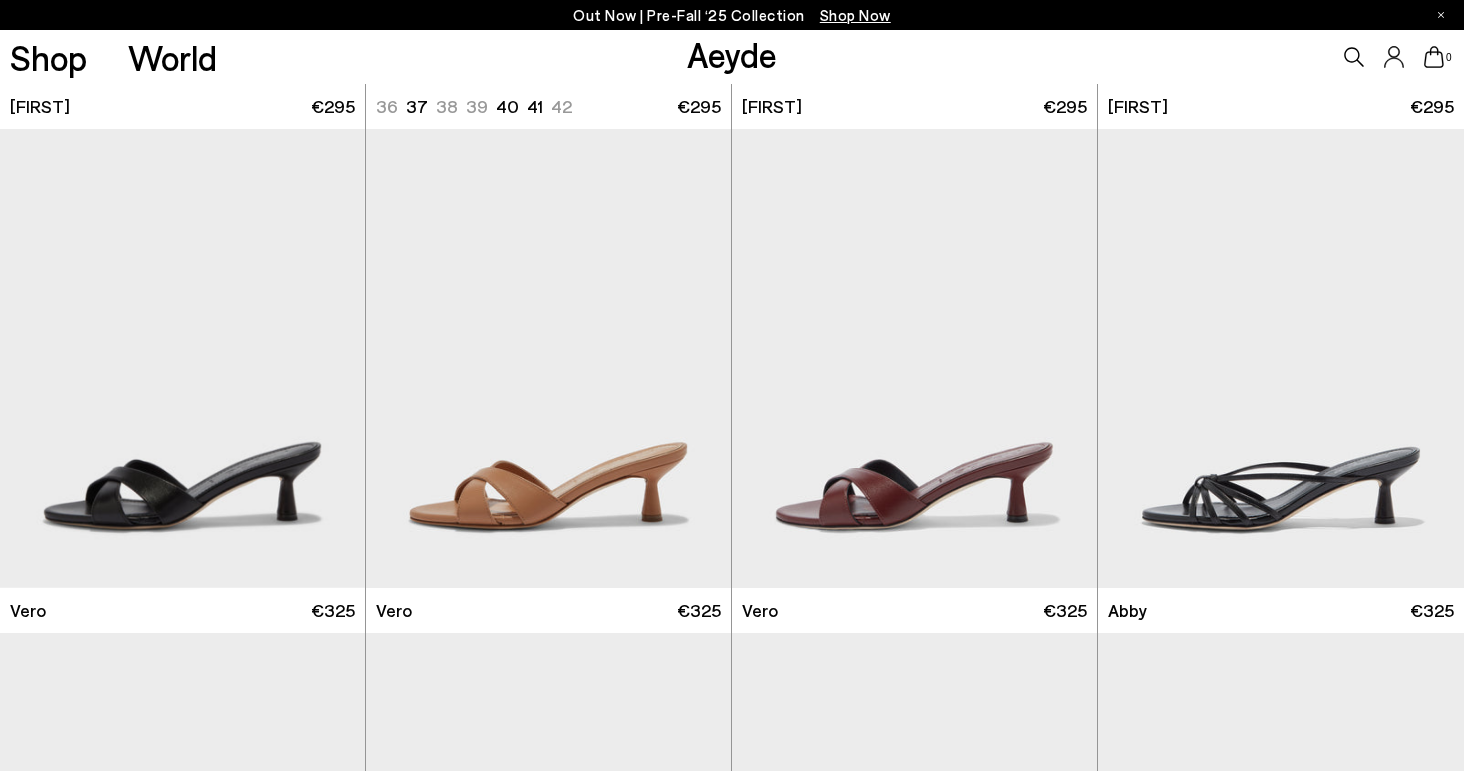 scroll, scrollTop: 752, scrollLeft: 0, axis: vertical 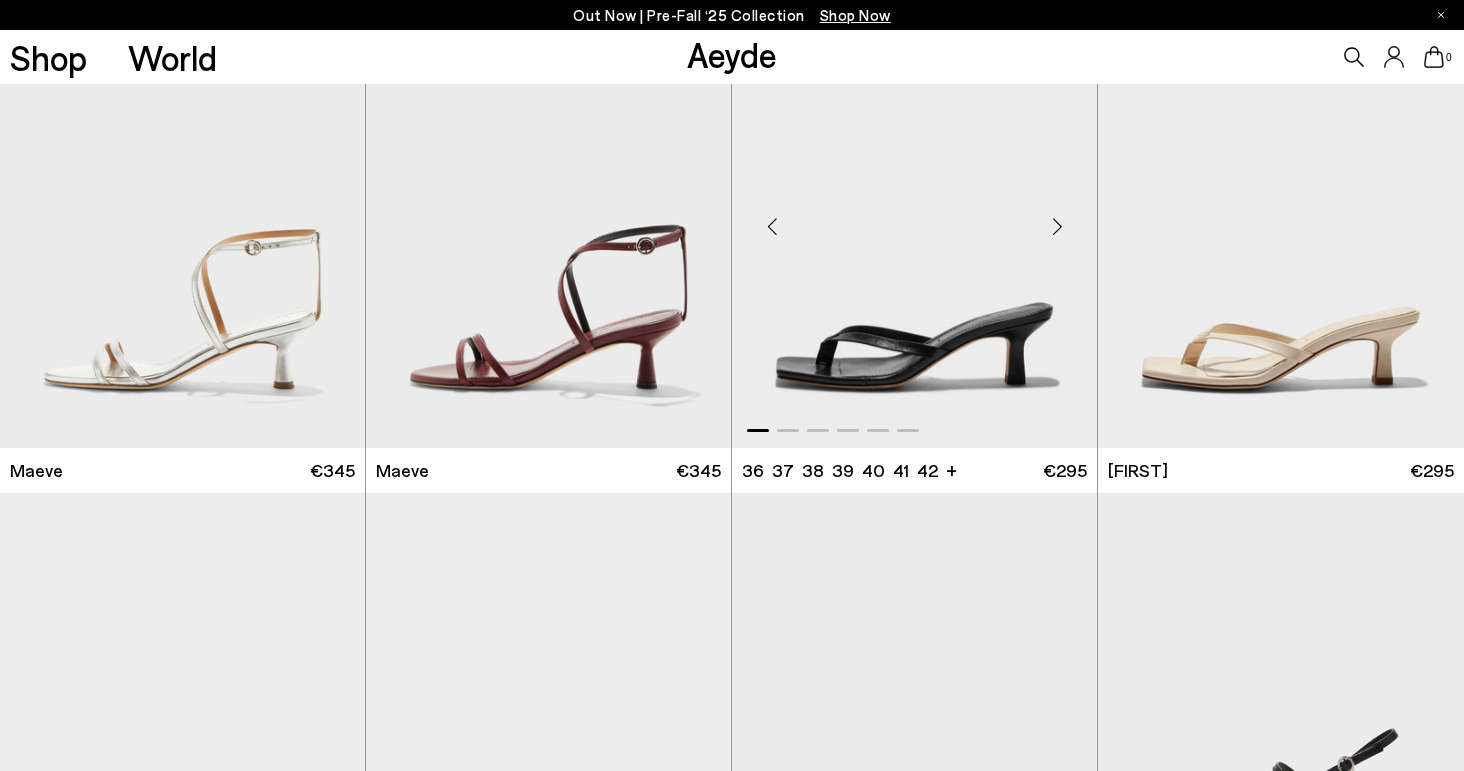 click at bounding box center [1057, 227] 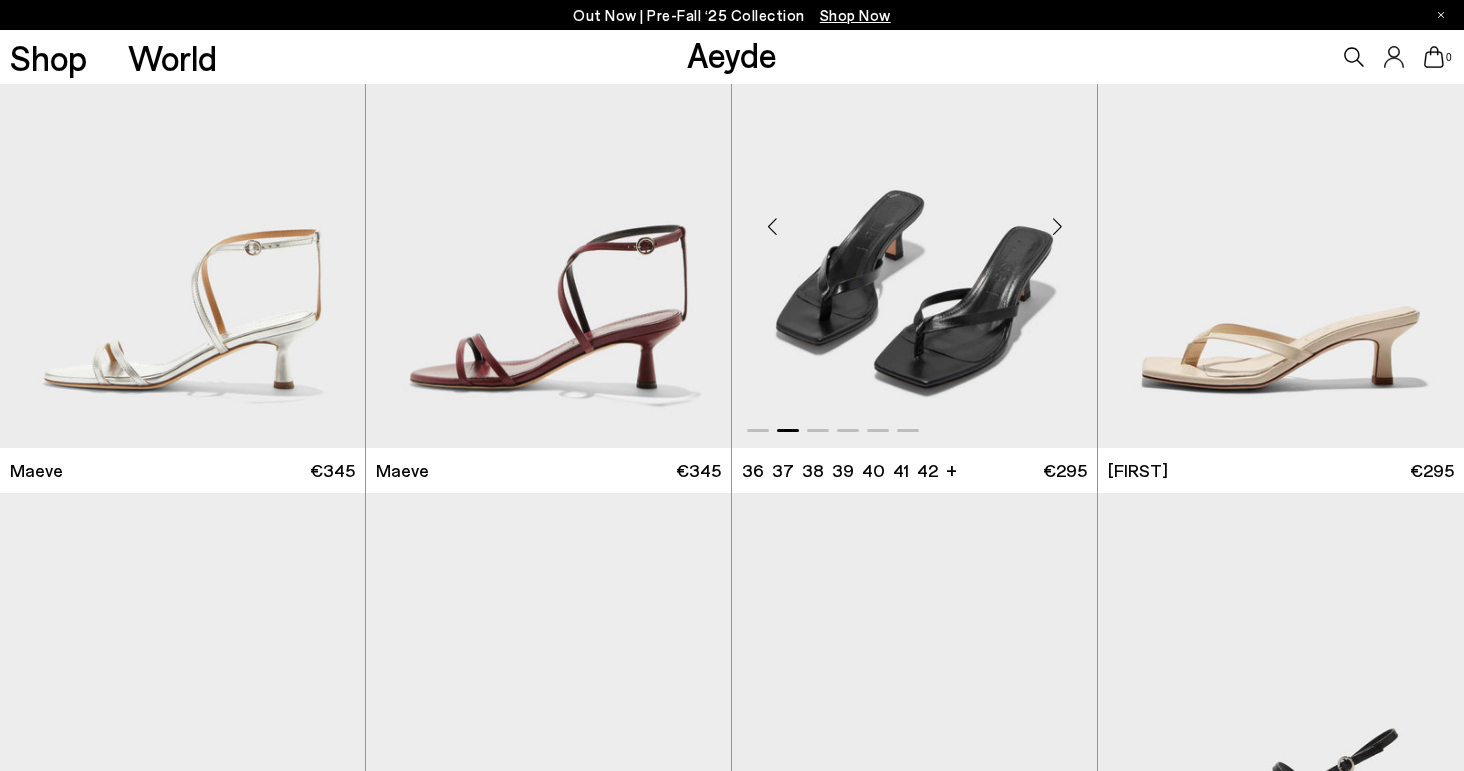 click at bounding box center [1057, 227] 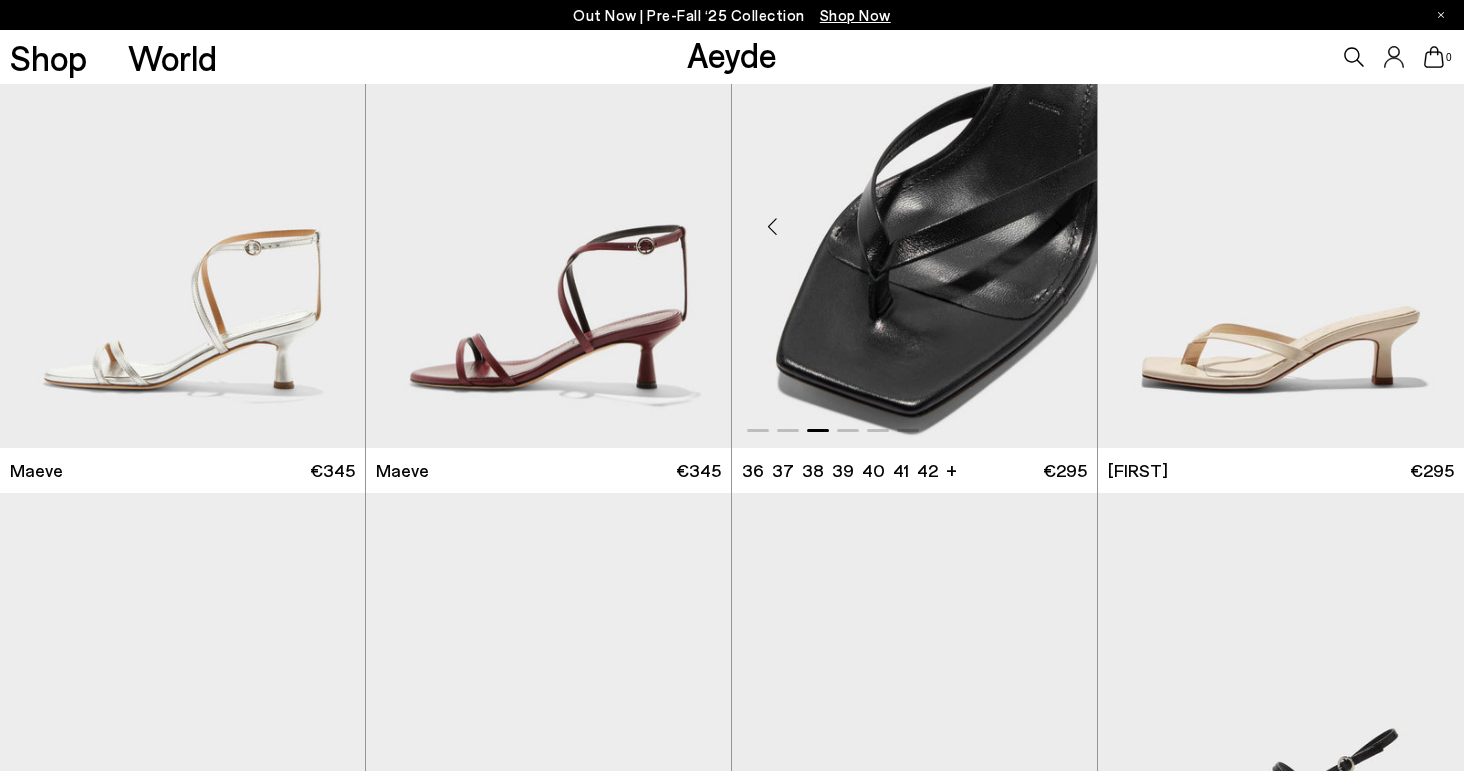 click at bounding box center (1057, 227) 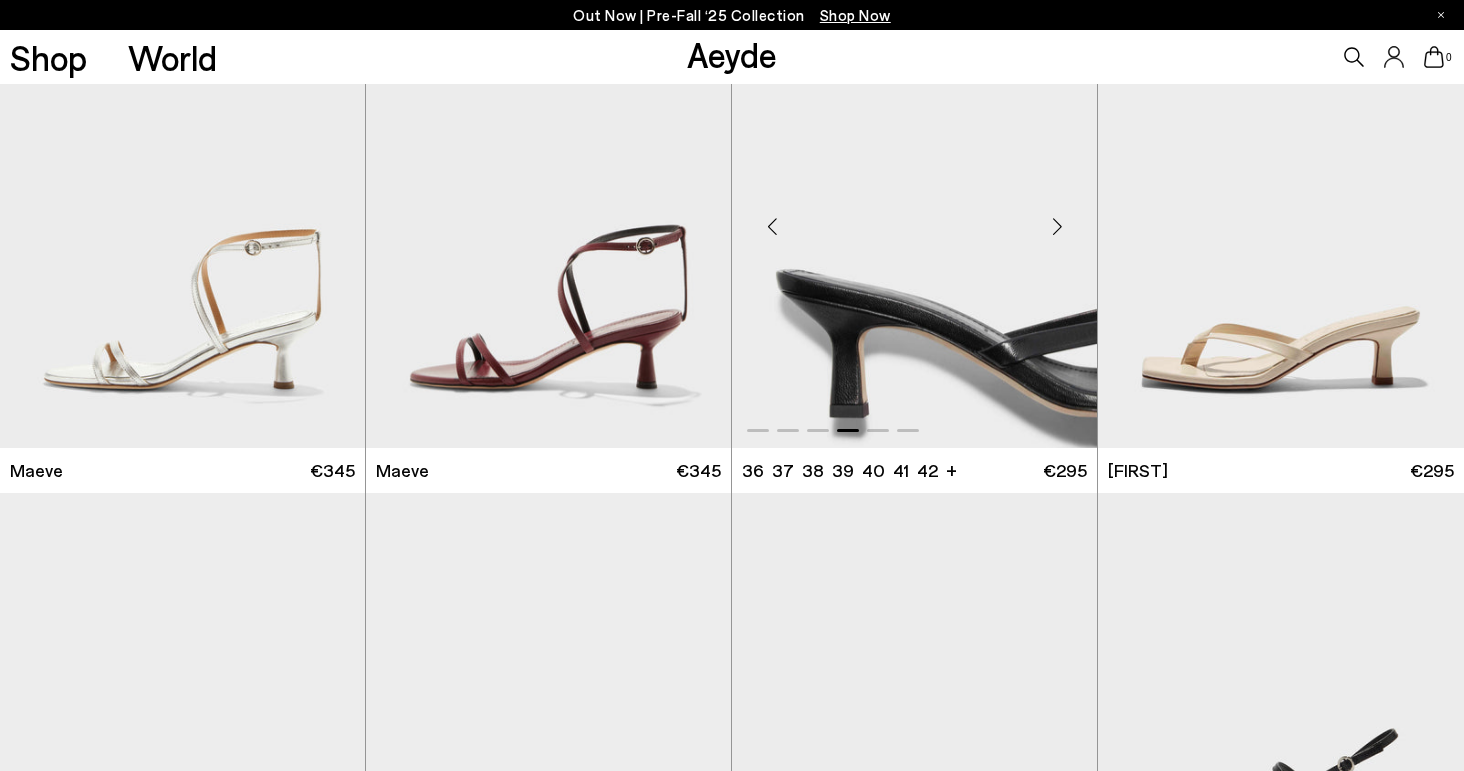 click at bounding box center [1057, 227] 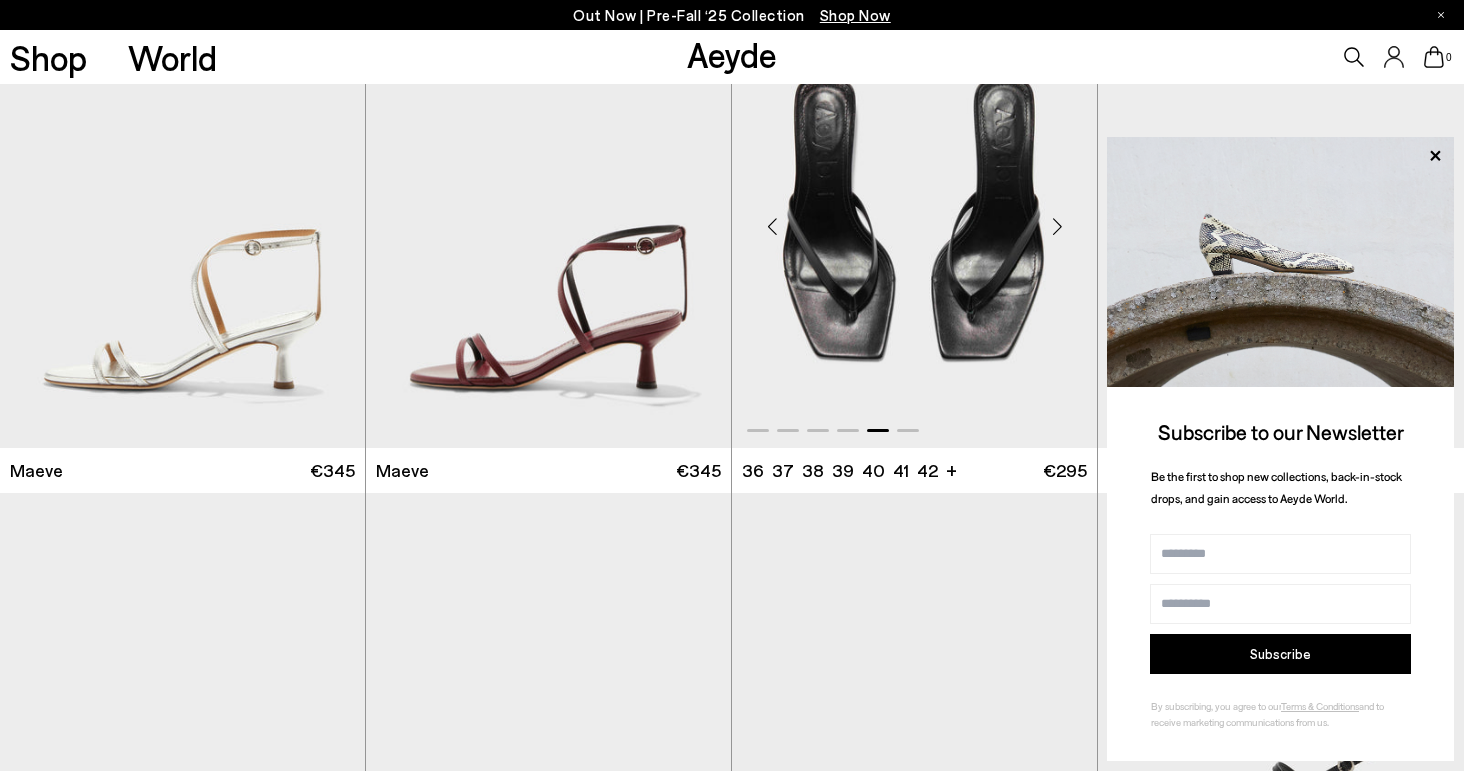 click at bounding box center [1057, 227] 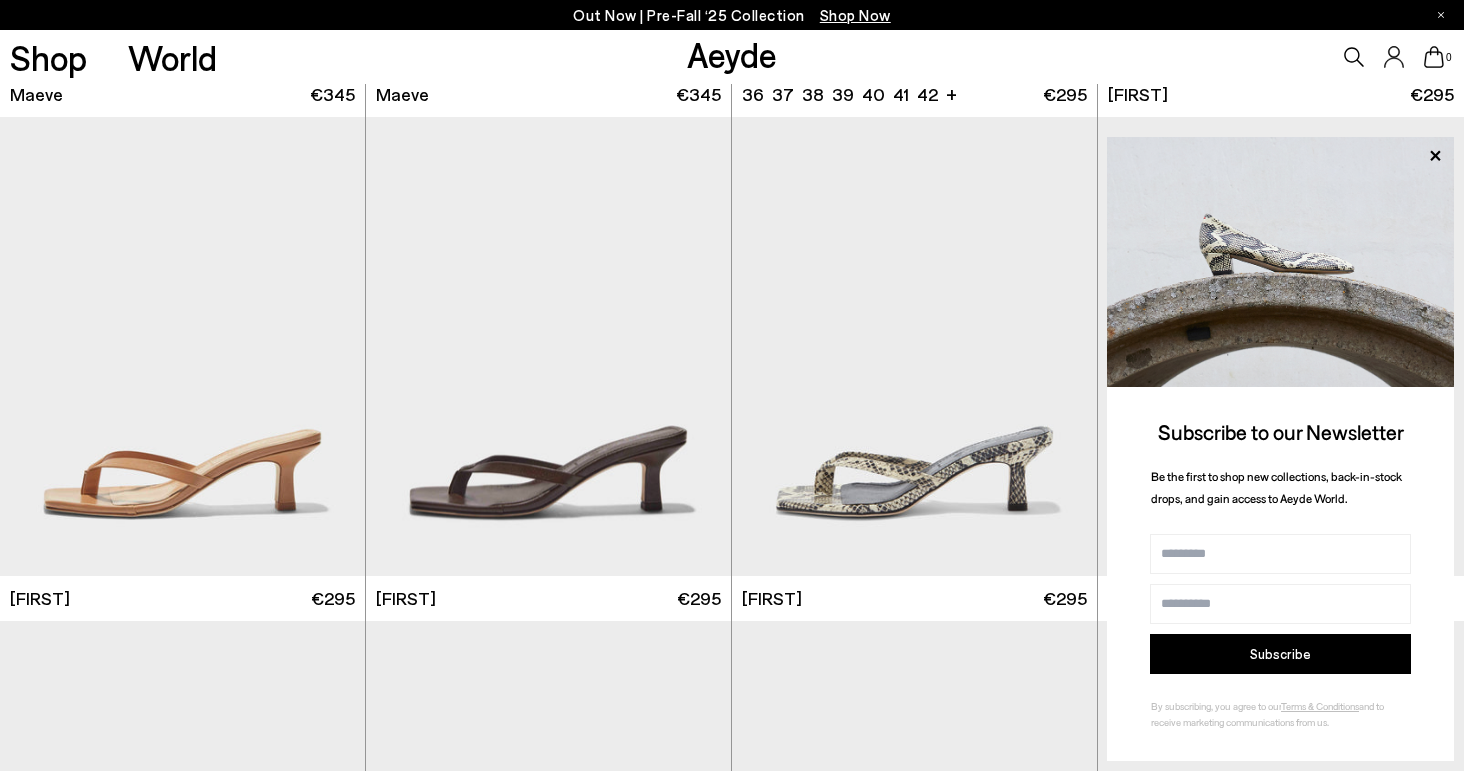 scroll, scrollTop: 2213, scrollLeft: 0, axis: vertical 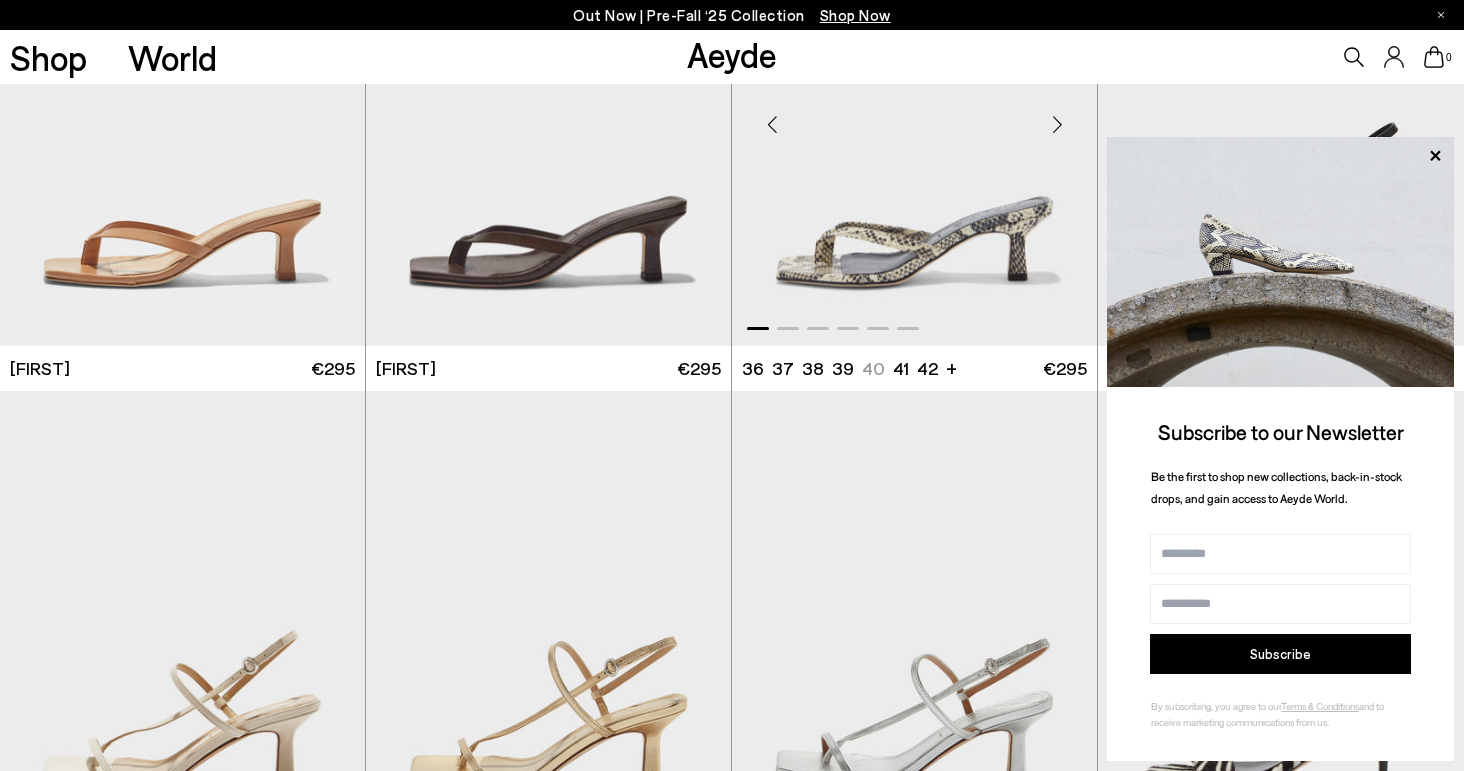 click at bounding box center [1057, 124] 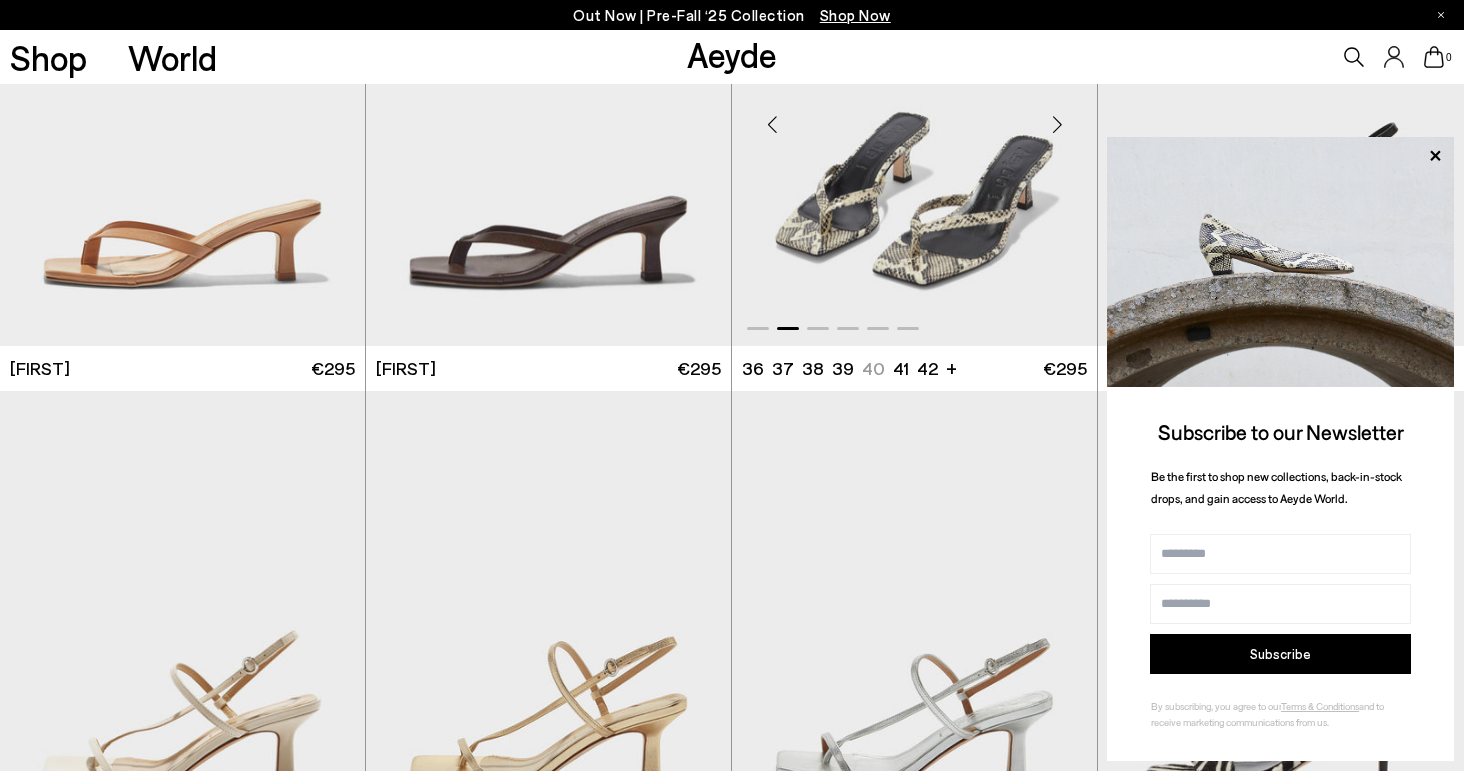 click at bounding box center (1057, 124) 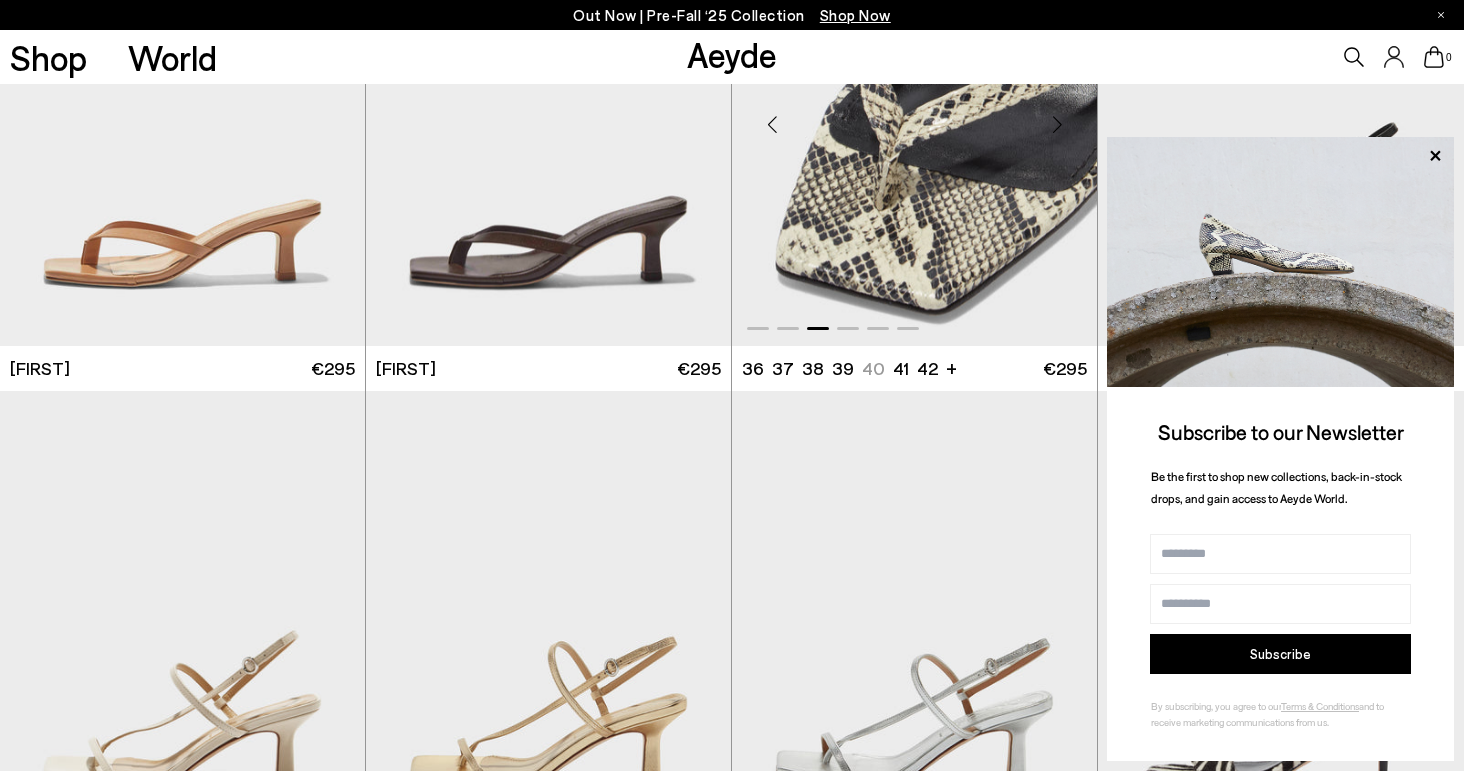 click at bounding box center [1057, 124] 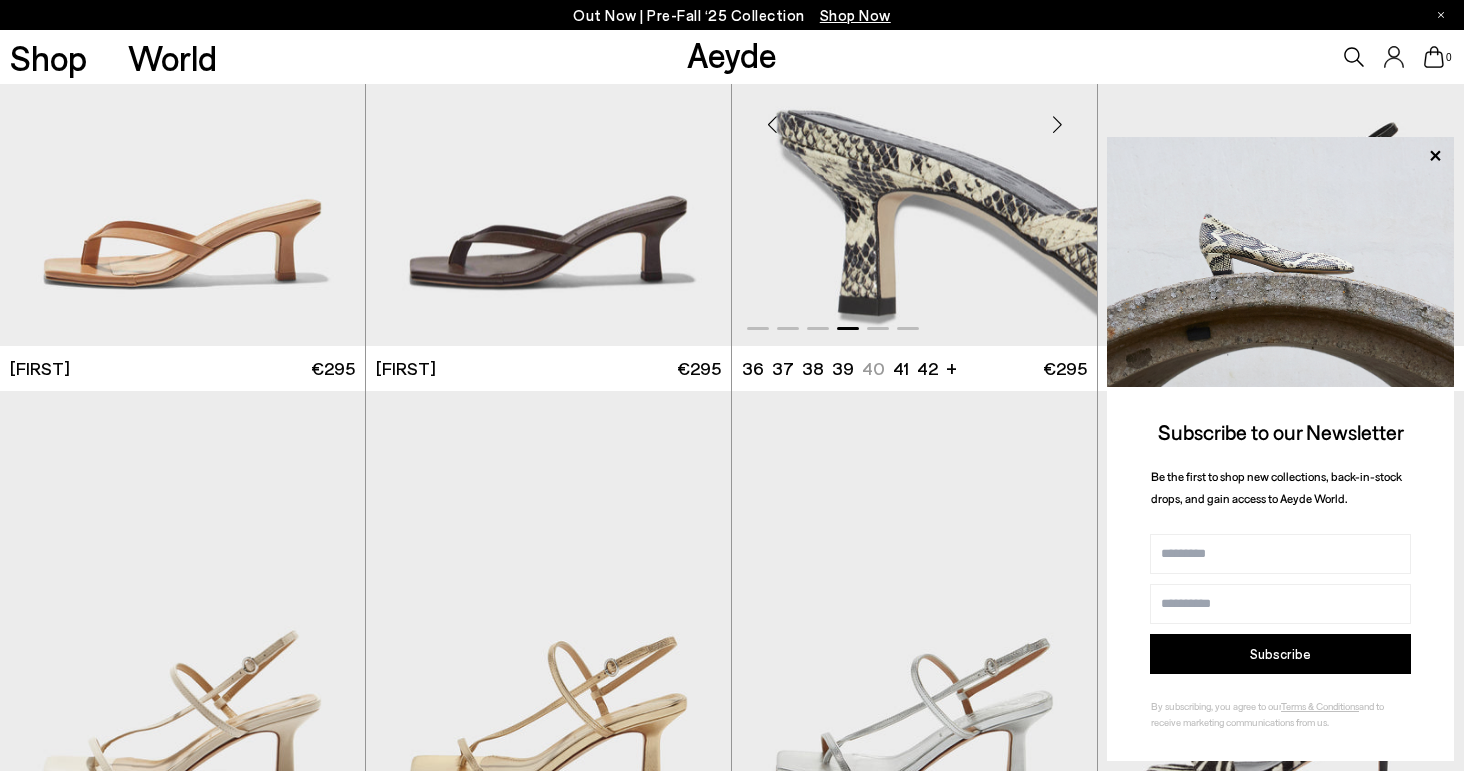 click at bounding box center [1057, 124] 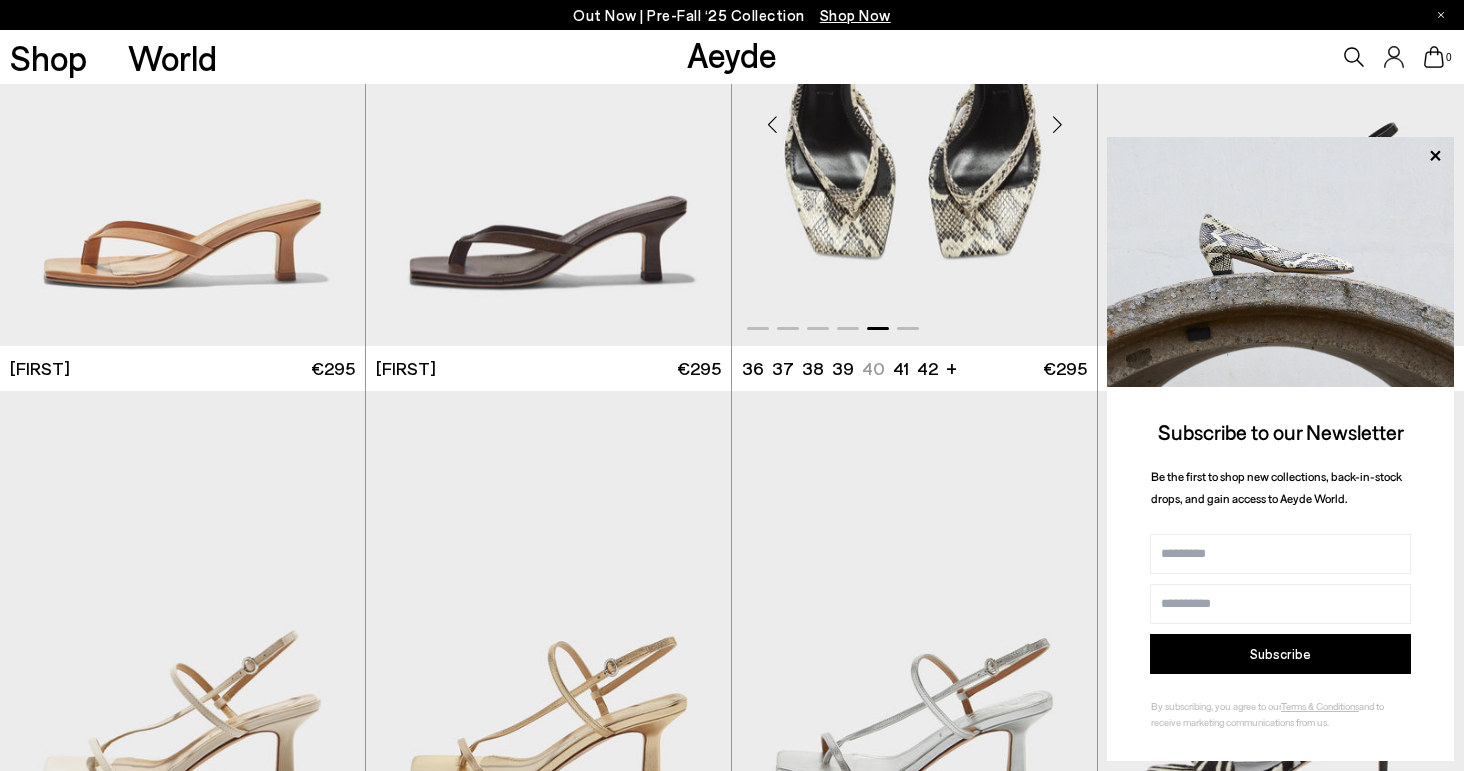 click at bounding box center [1057, 124] 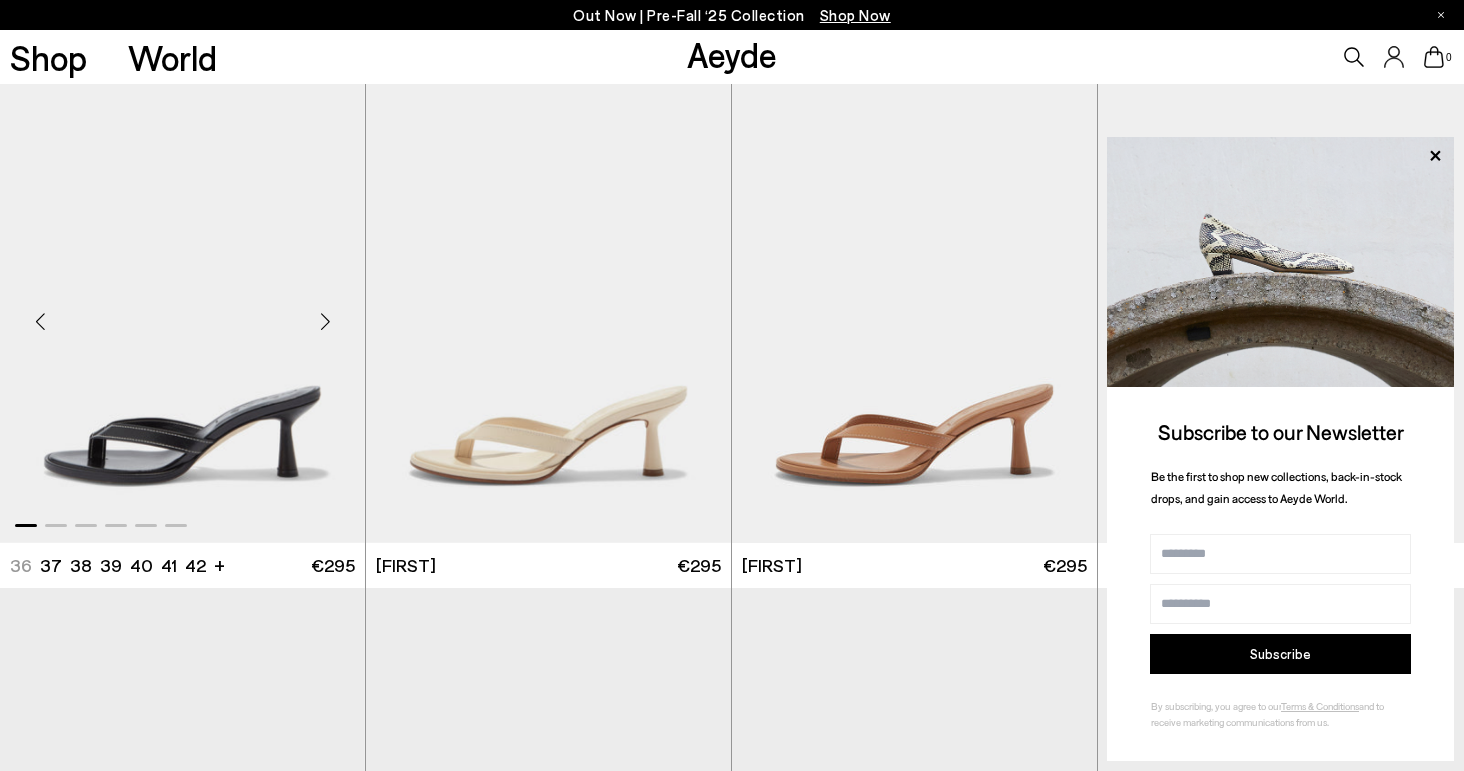 scroll, scrollTop: 0, scrollLeft: 0, axis: both 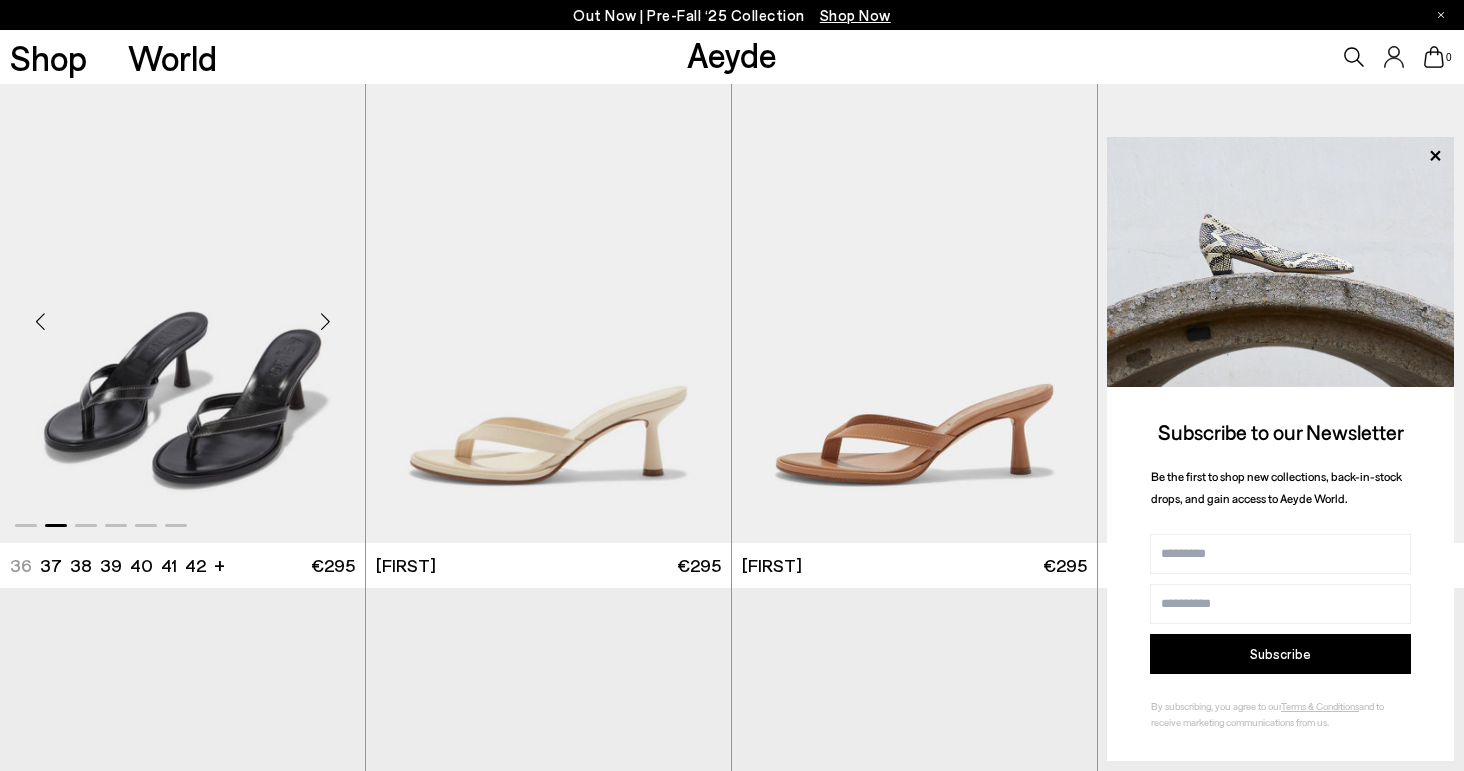 click at bounding box center [325, 322] 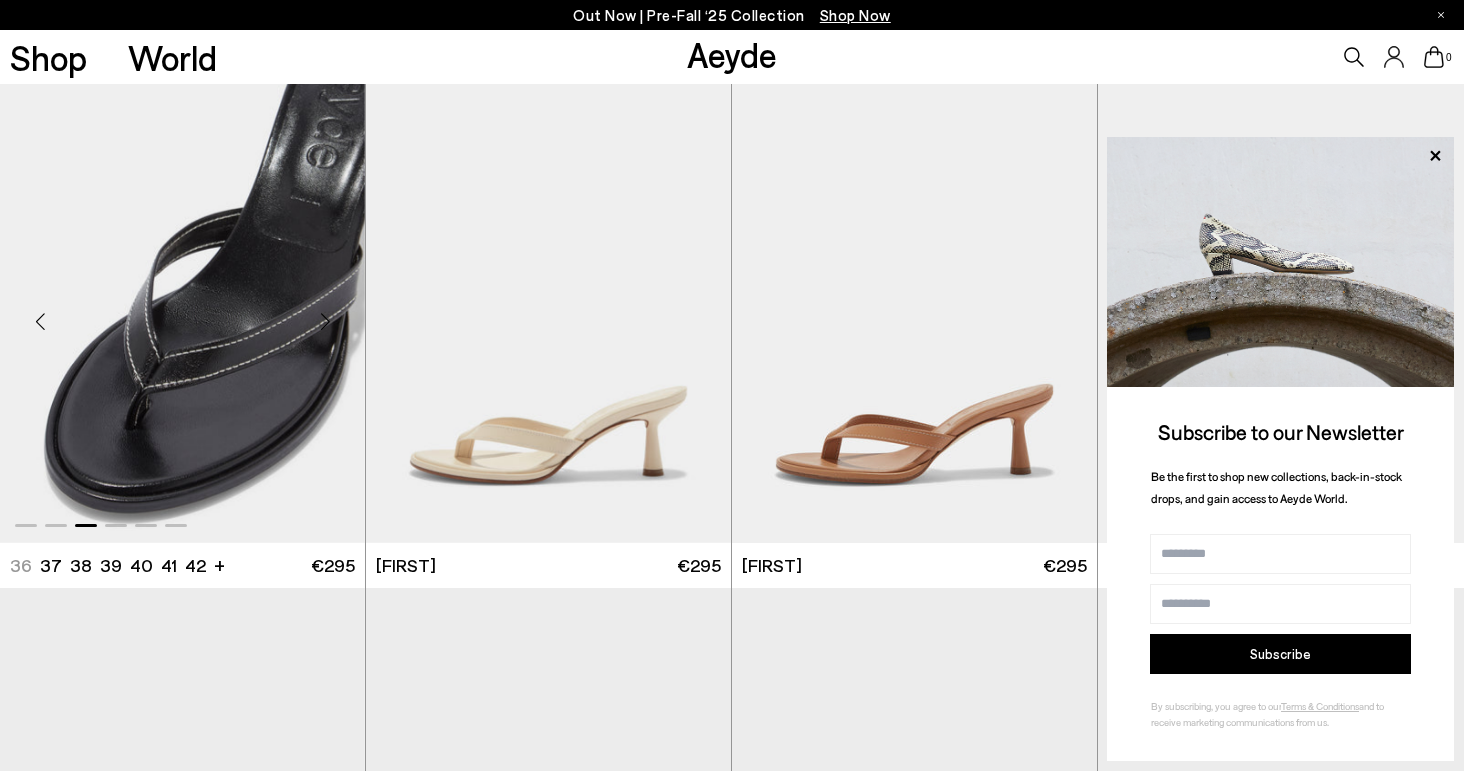 click at bounding box center (325, 322) 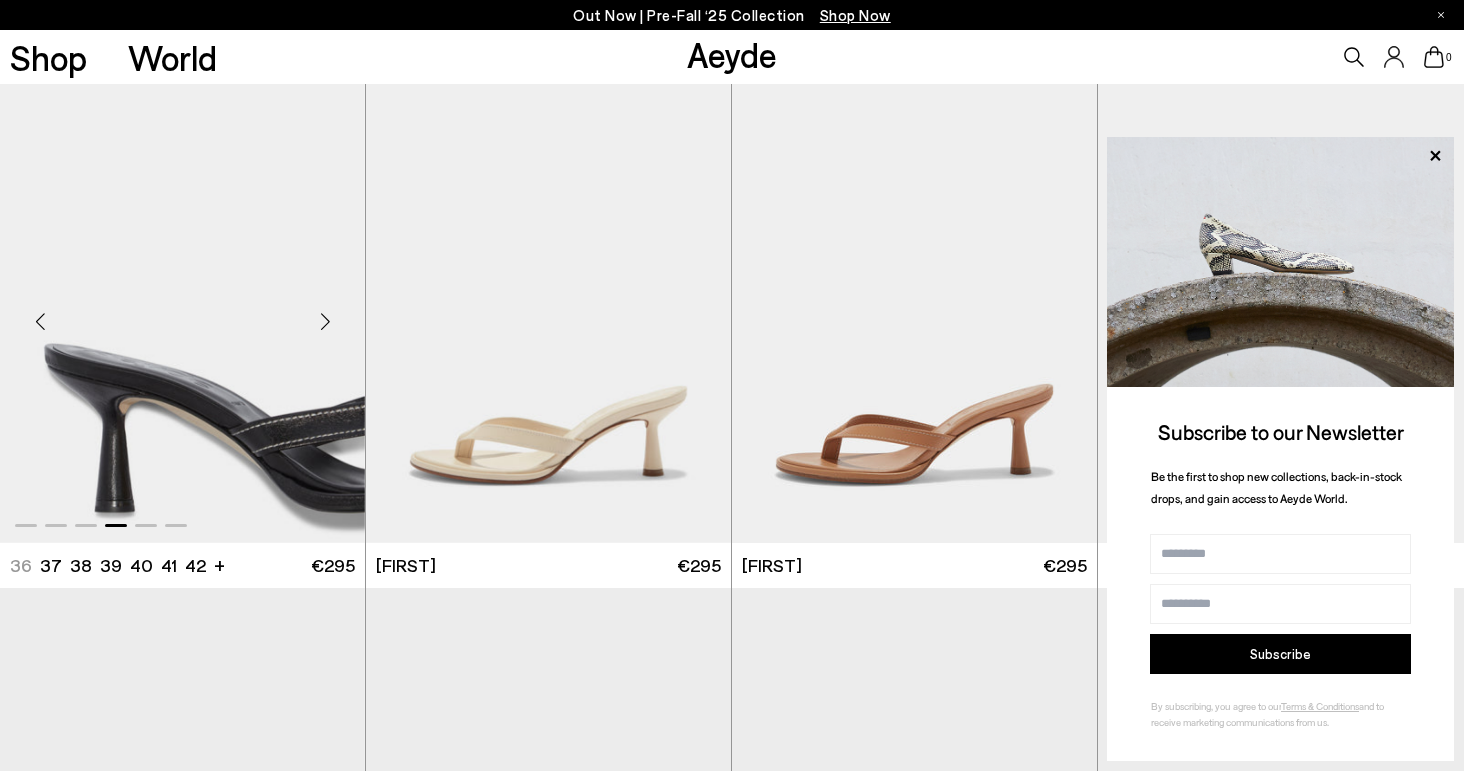click at bounding box center (325, 322) 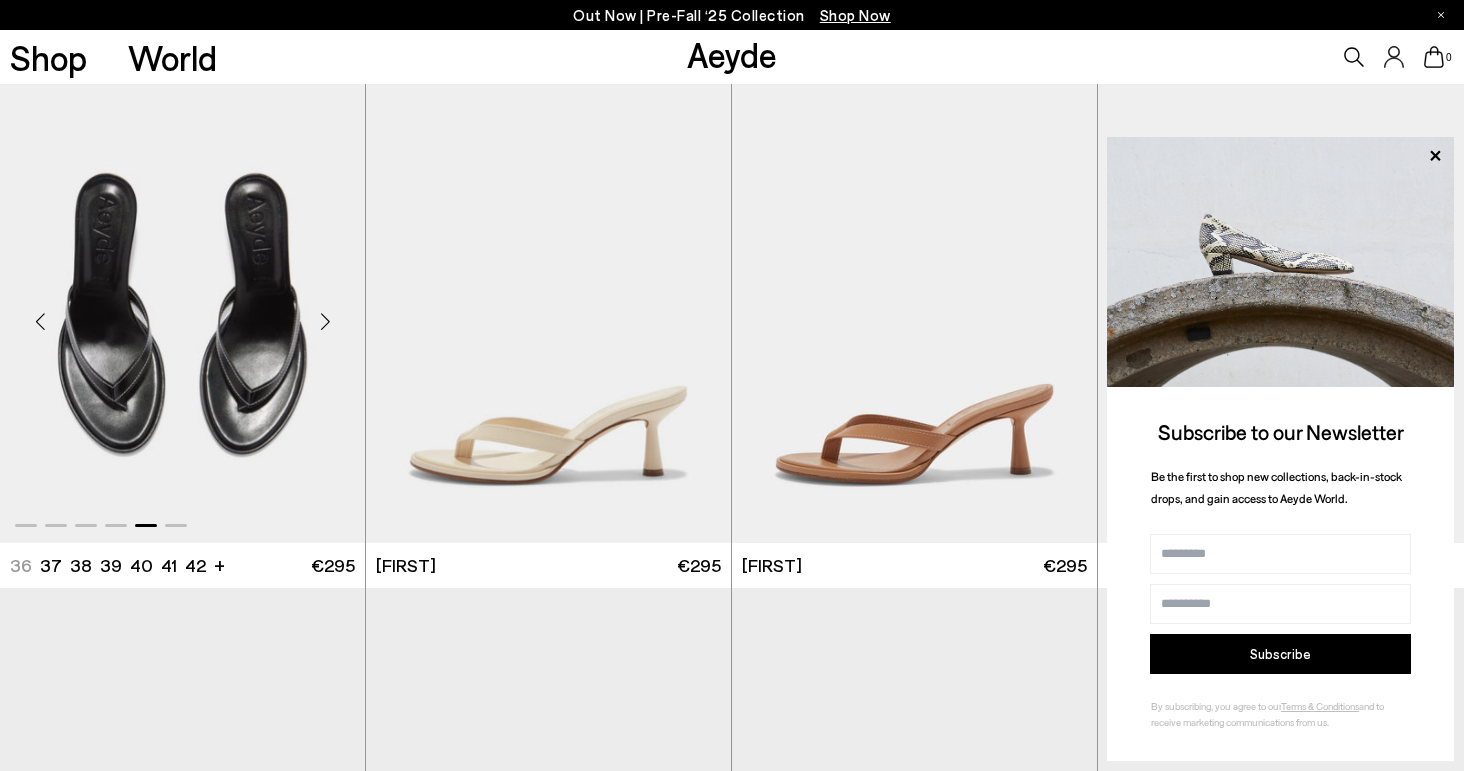 click at bounding box center (325, 322) 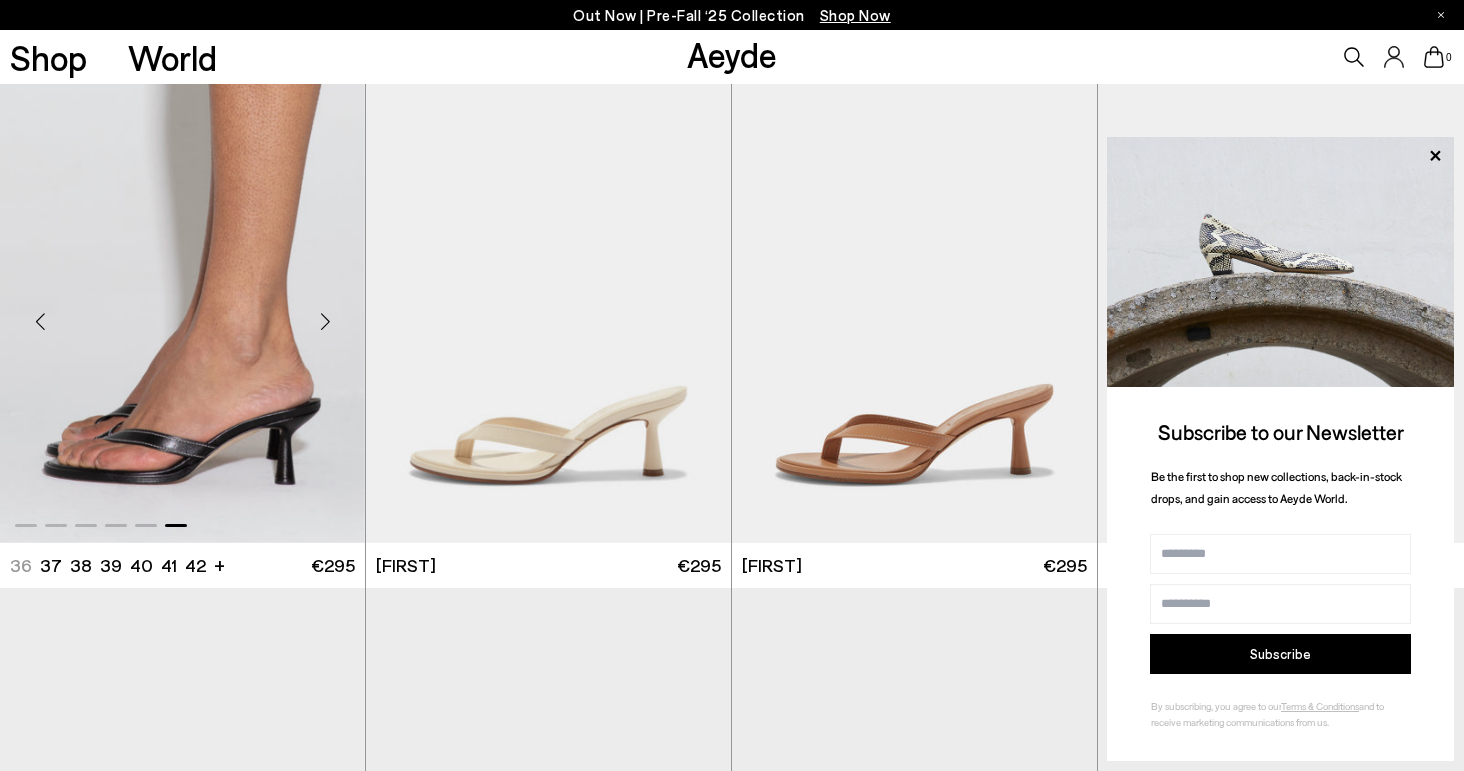 click at bounding box center (325, 322) 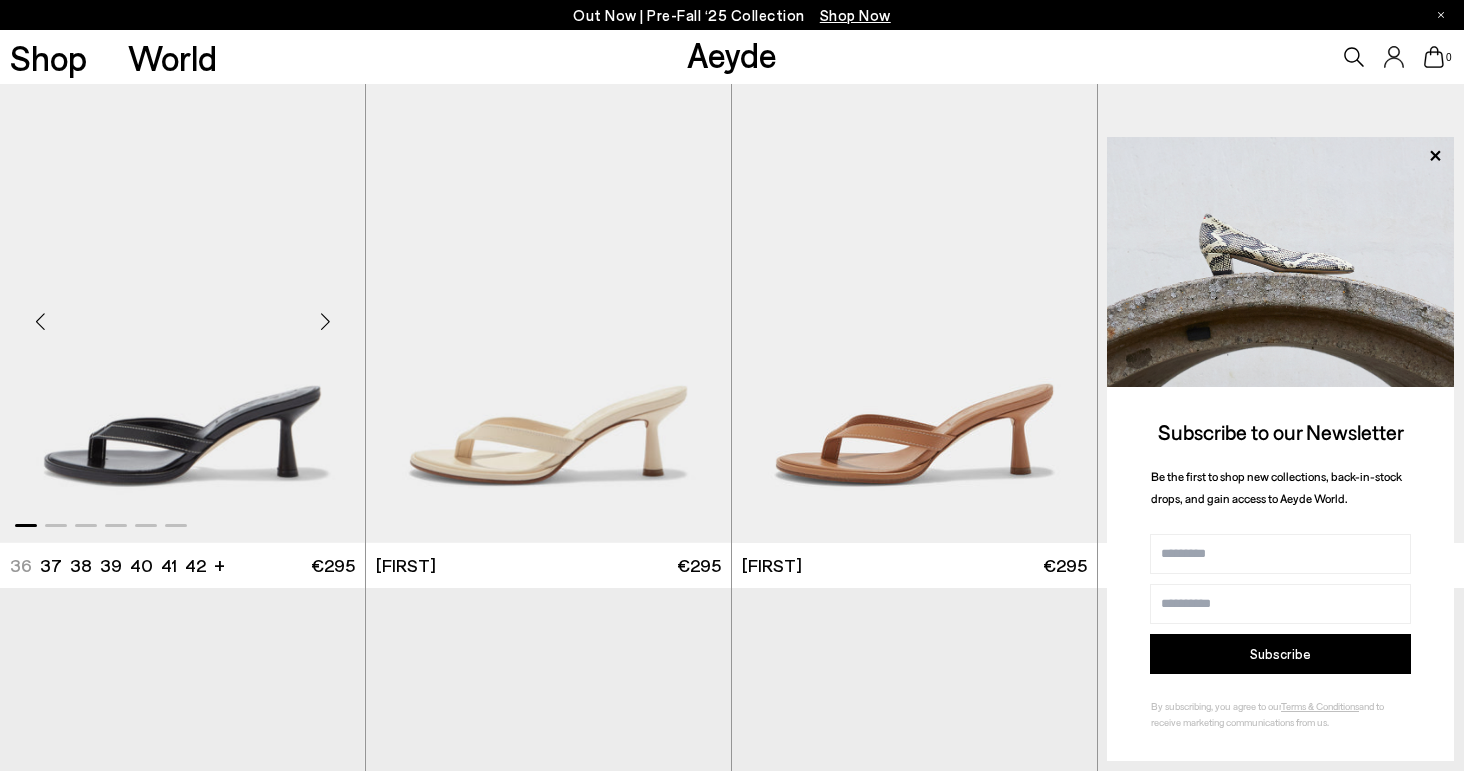 click at bounding box center (325, 322) 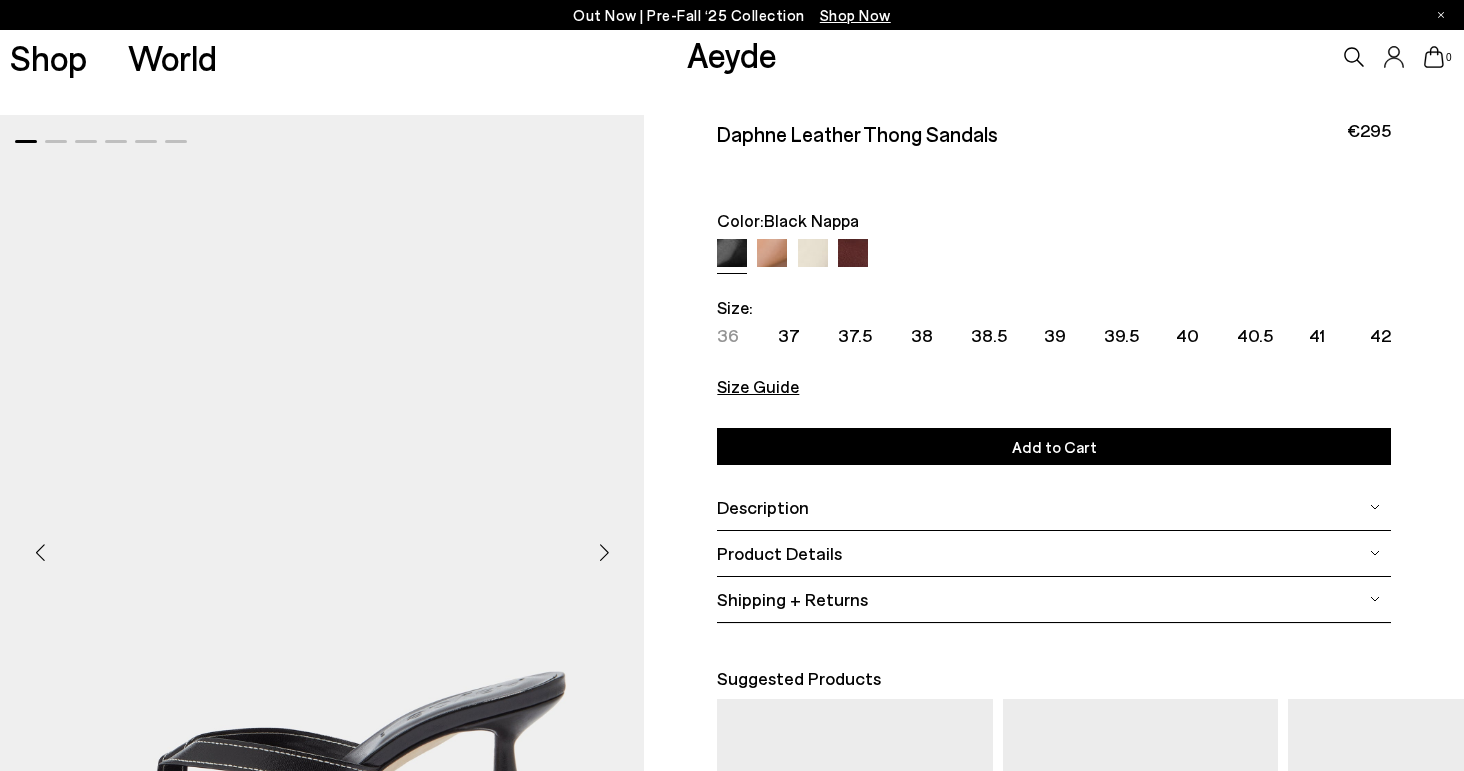 scroll, scrollTop: 158, scrollLeft: 0, axis: vertical 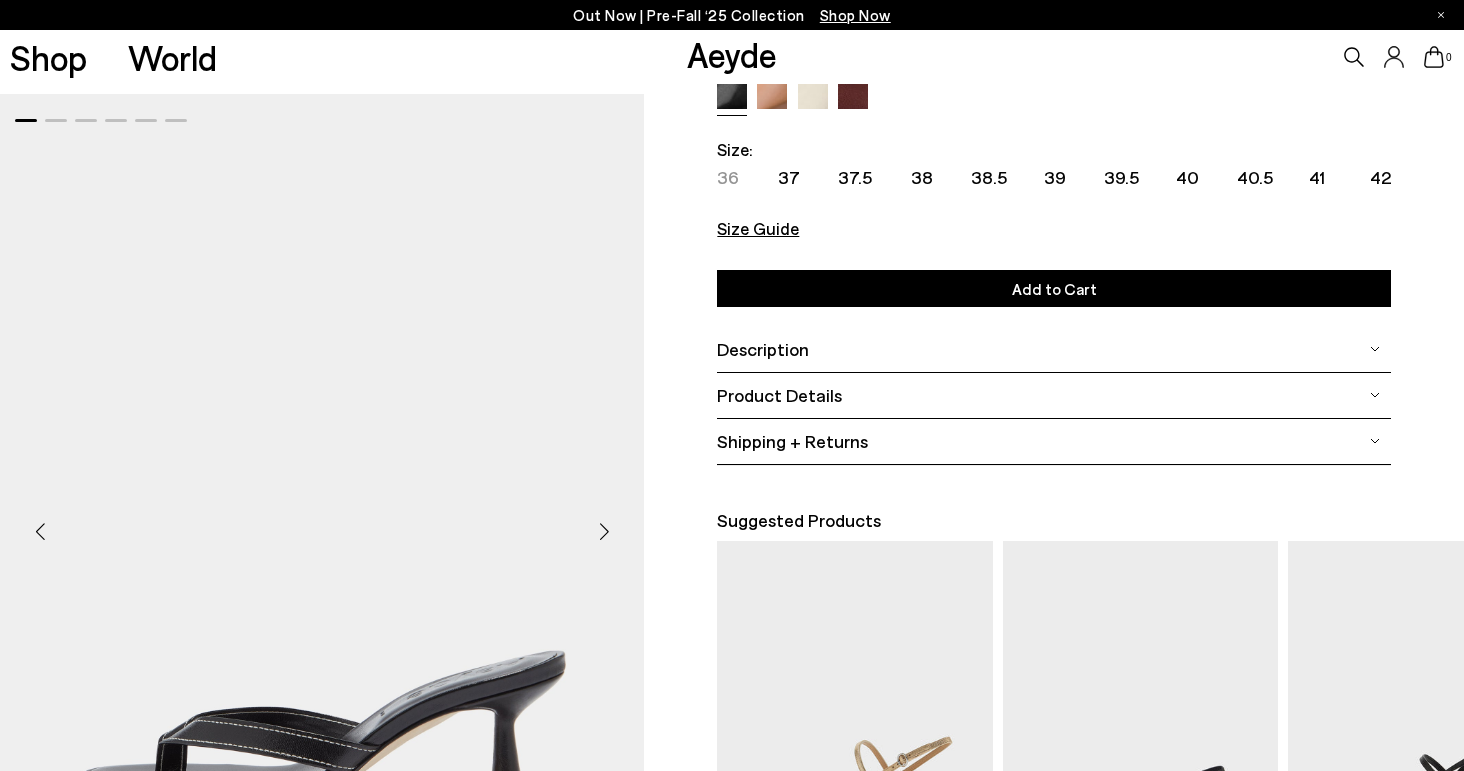 click at bounding box center (604, 532) 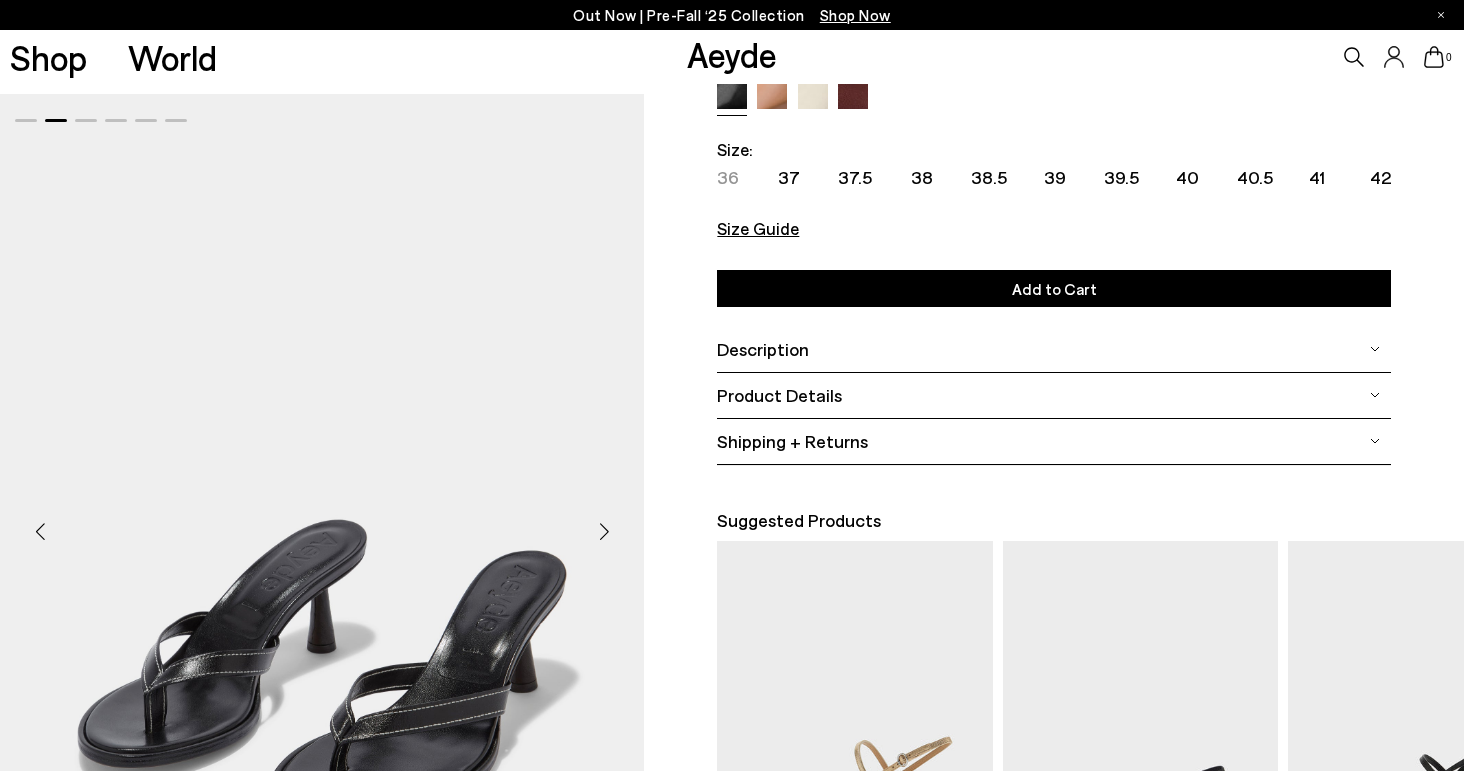 scroll, scrollTop: 298, scrollLeft: 1, axis: both 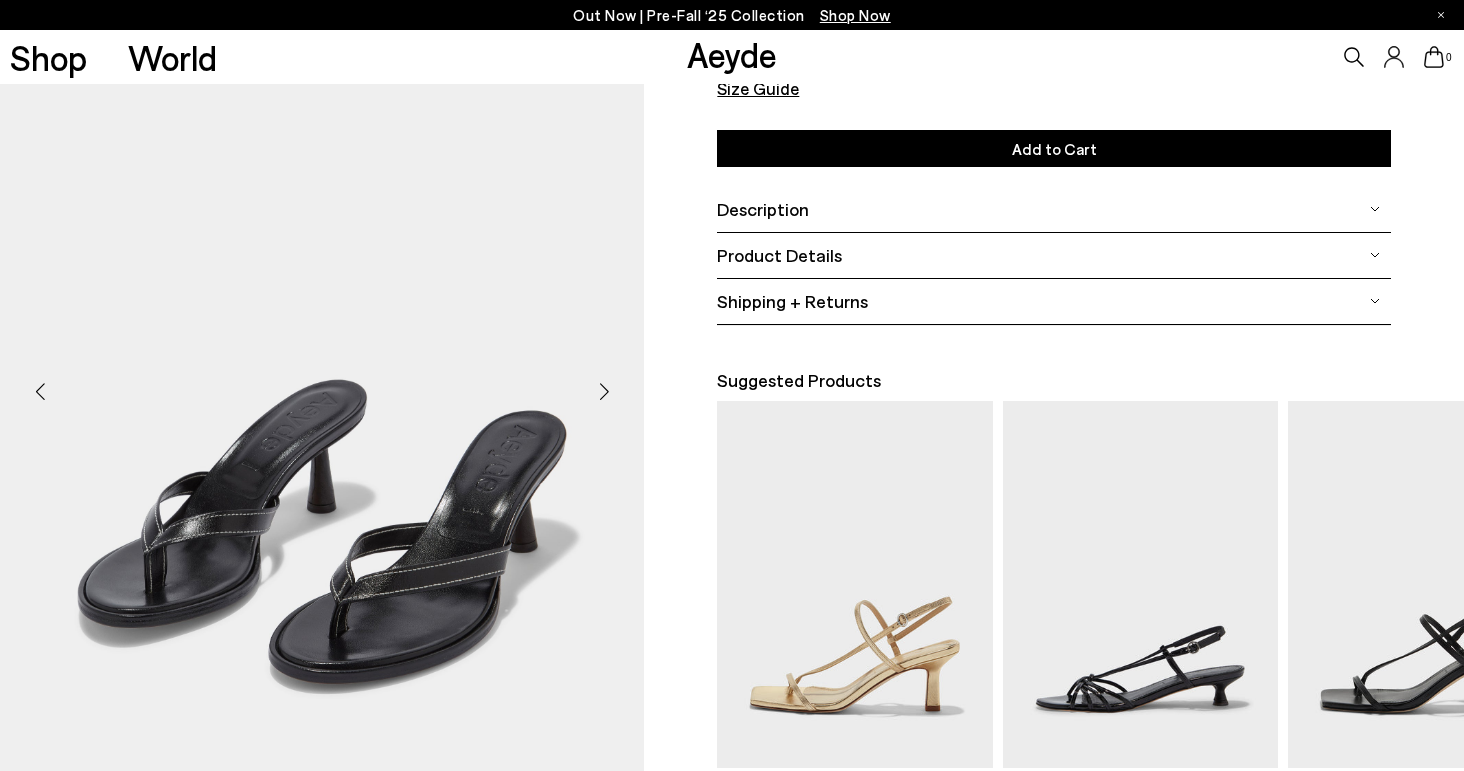 click at bounding box center [604, 392] 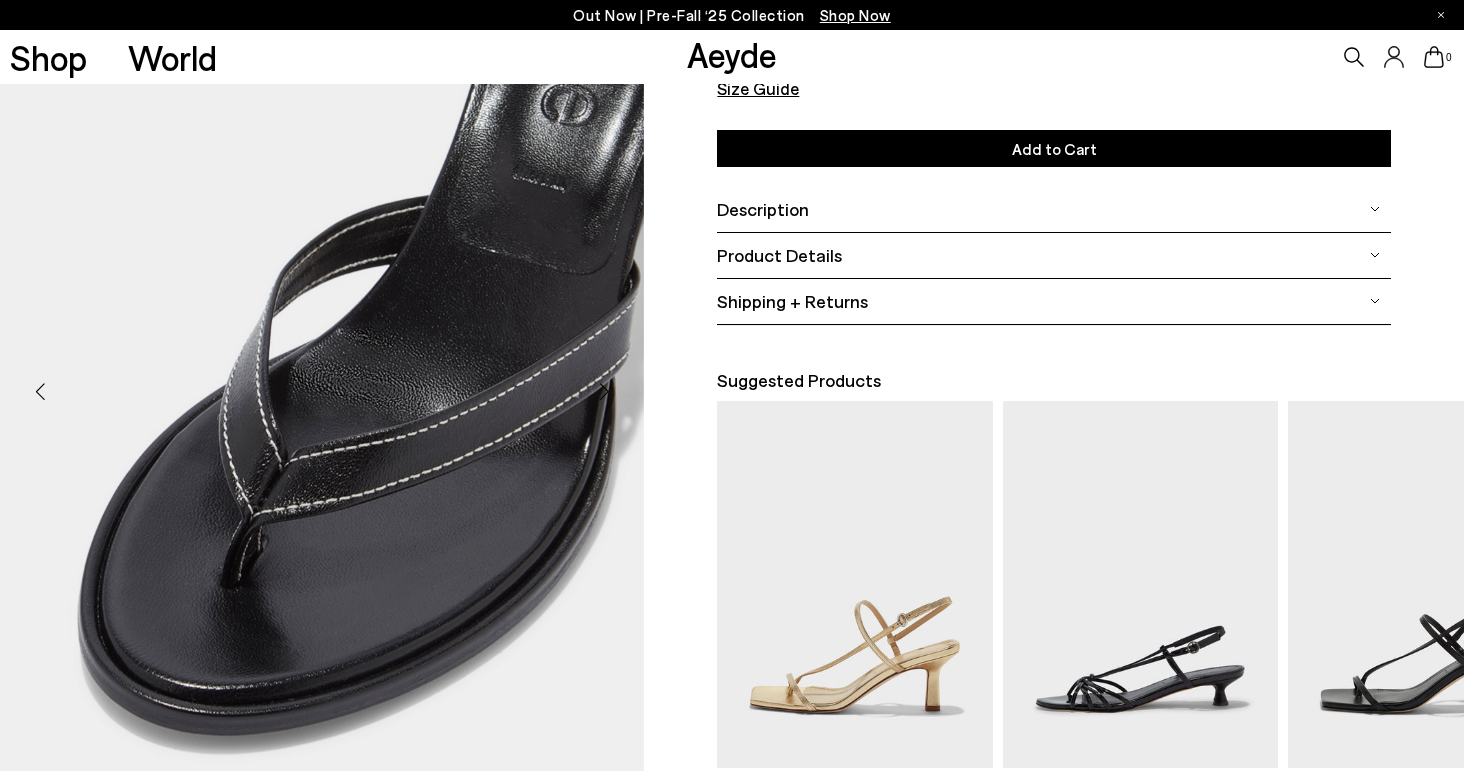 click at bounding box center (604, 392) 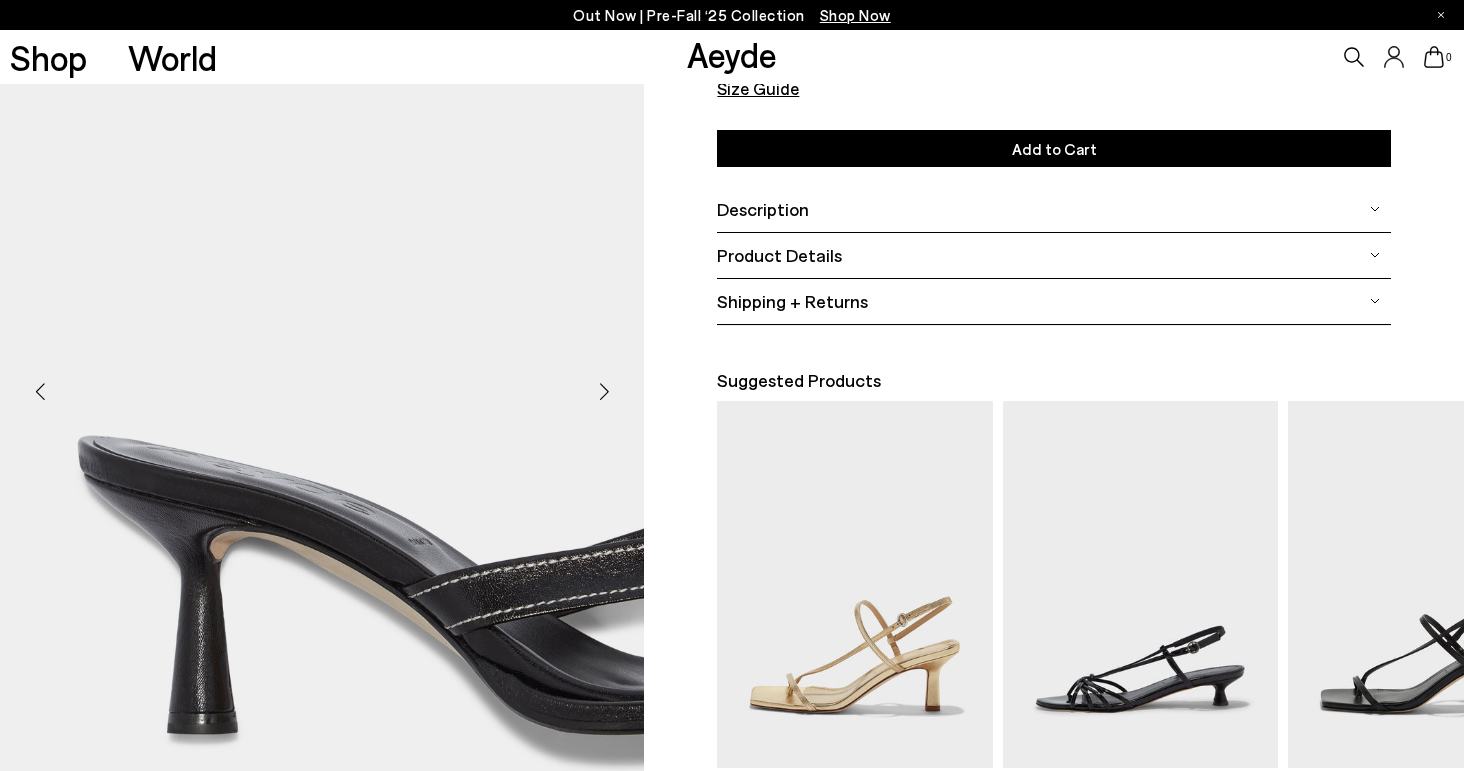 click at bounding box center [604, 392] 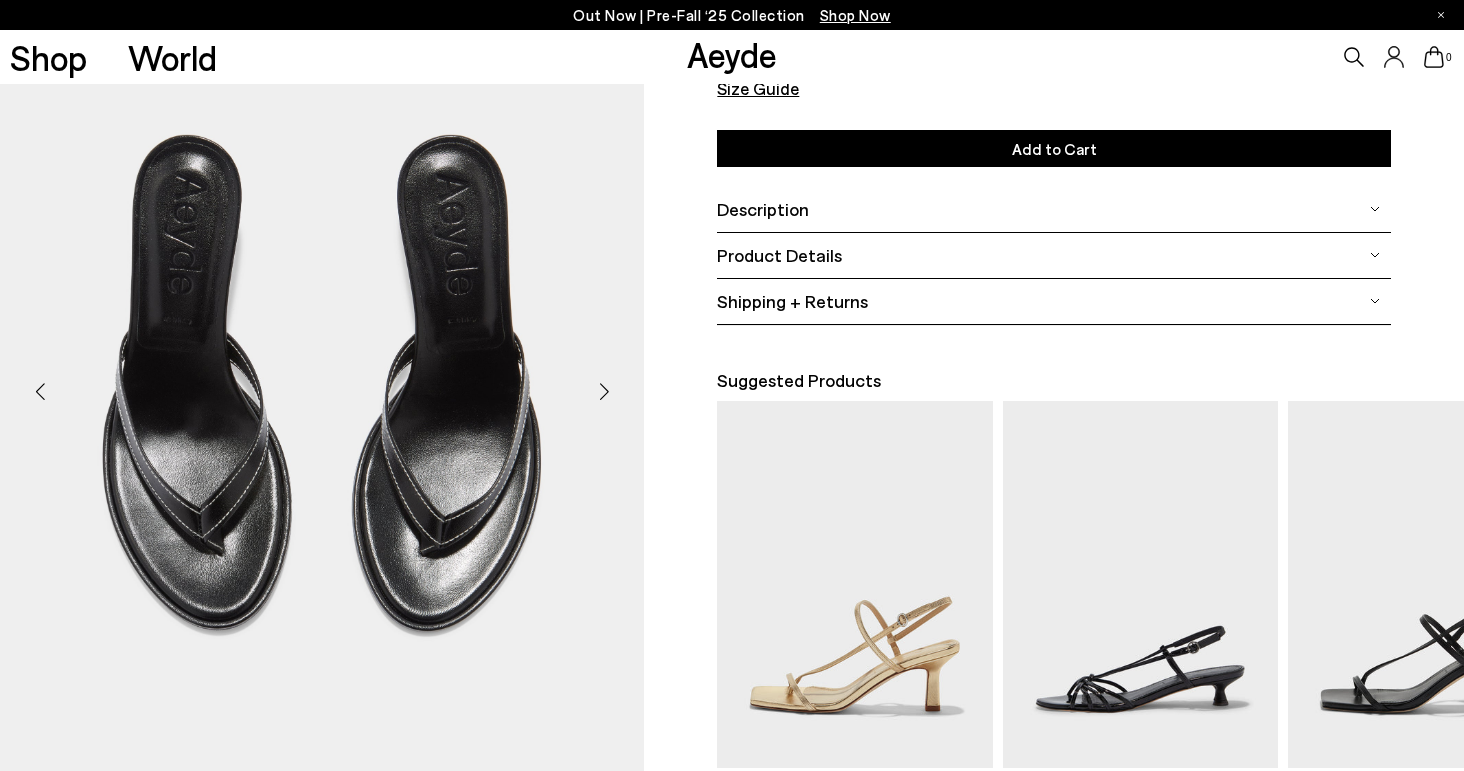 click at bounding box center (604, 392) 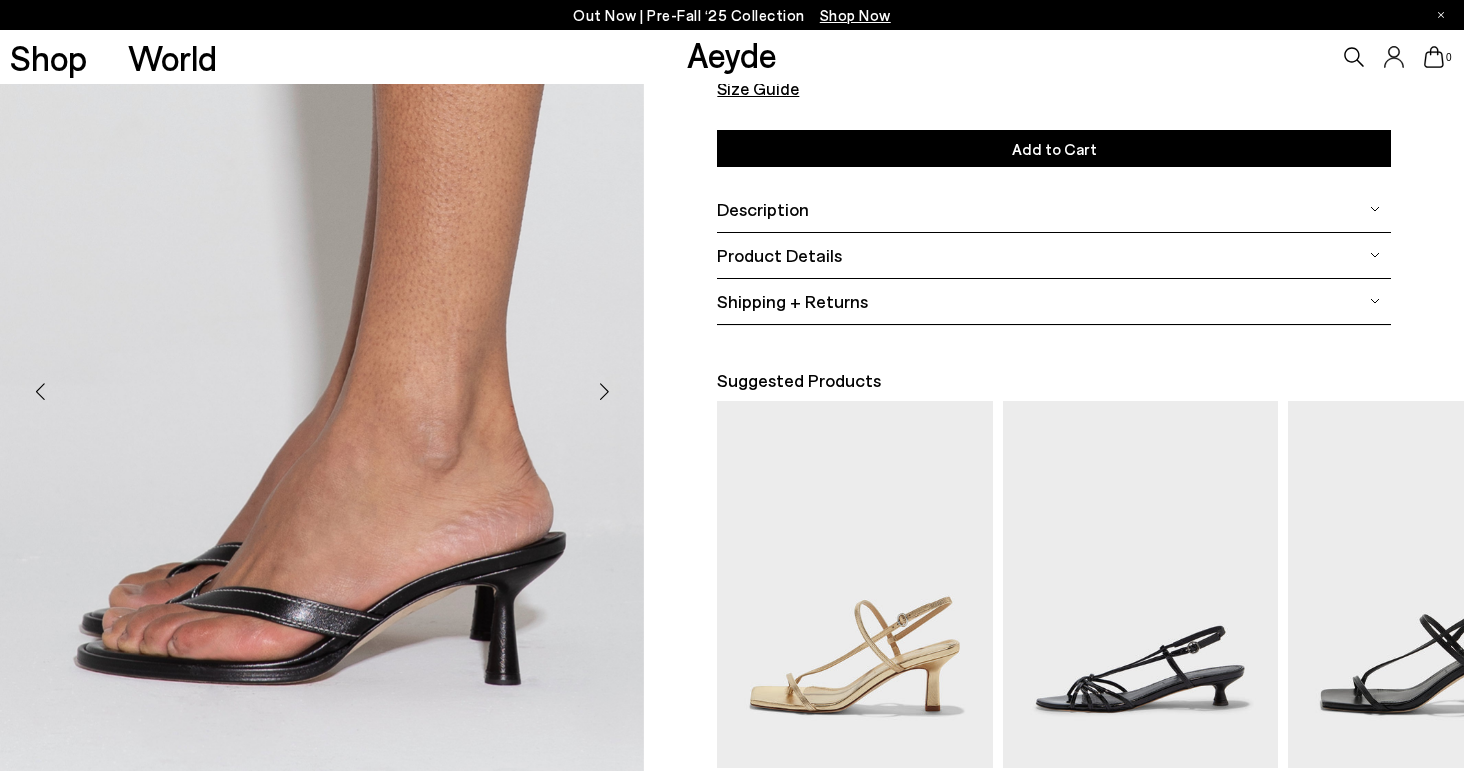 click at bounding box center [604, 392] 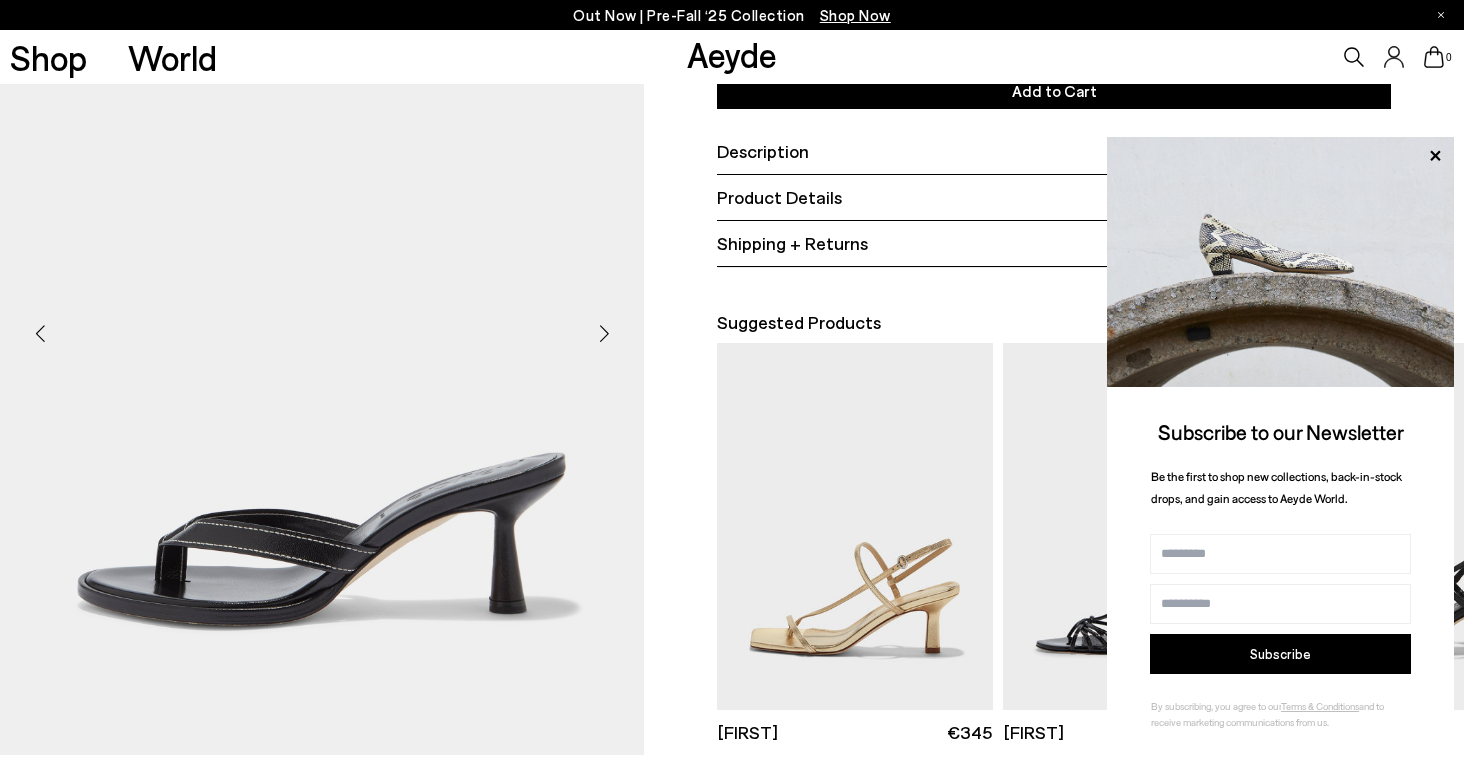 scroll, scrollTop: 30, scrollLeft: 1, axis: both 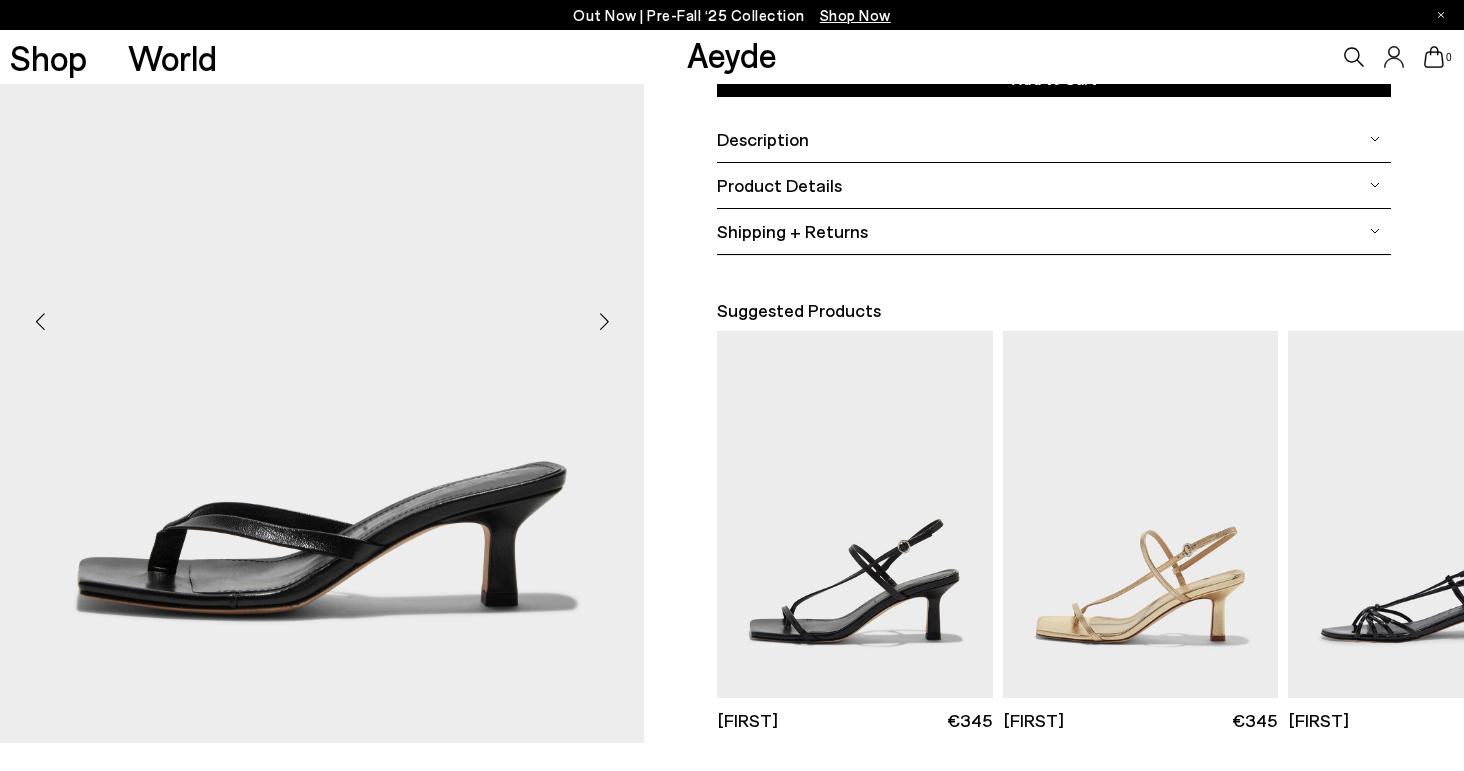 click at bounding box center (604, 322) 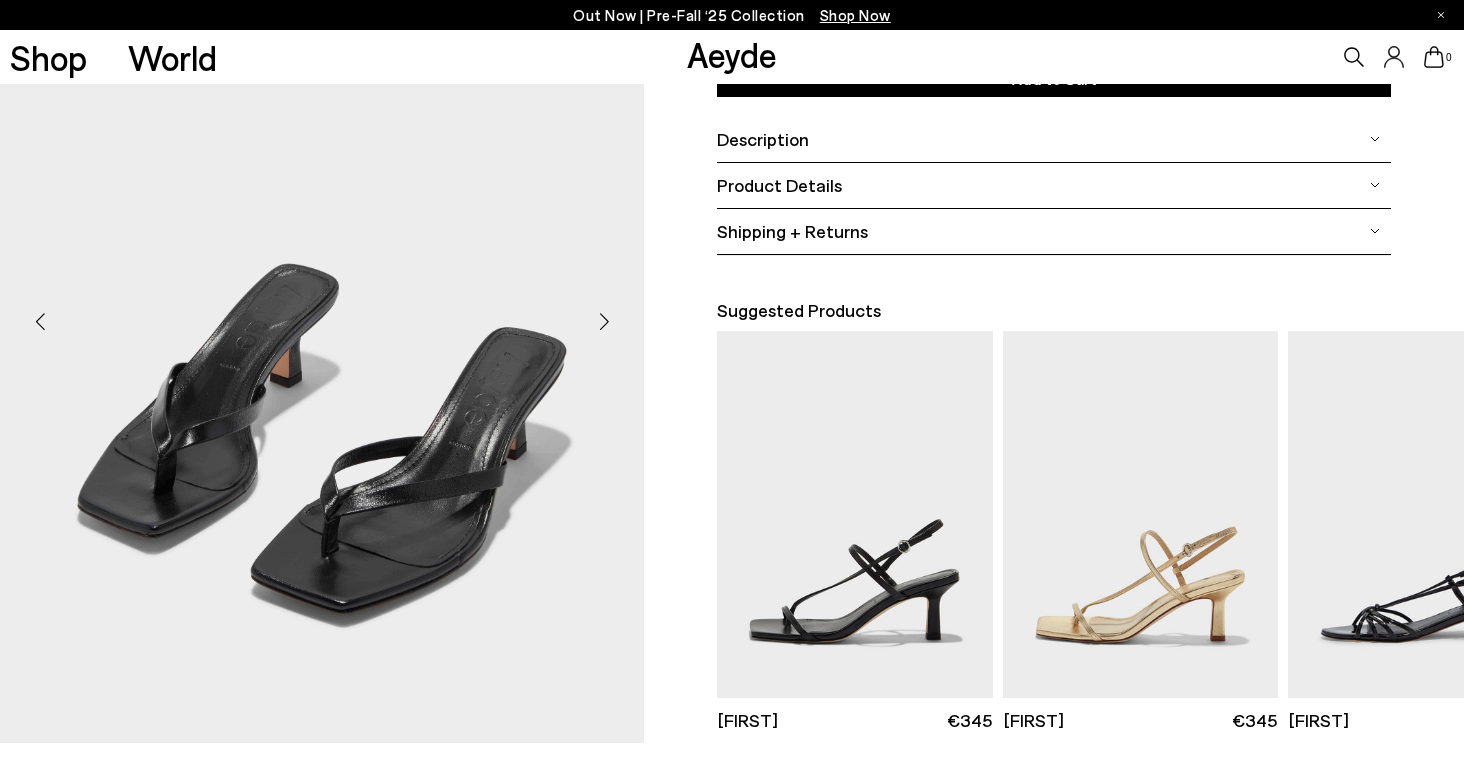 click on "Description" at bounding box center [763, 139] 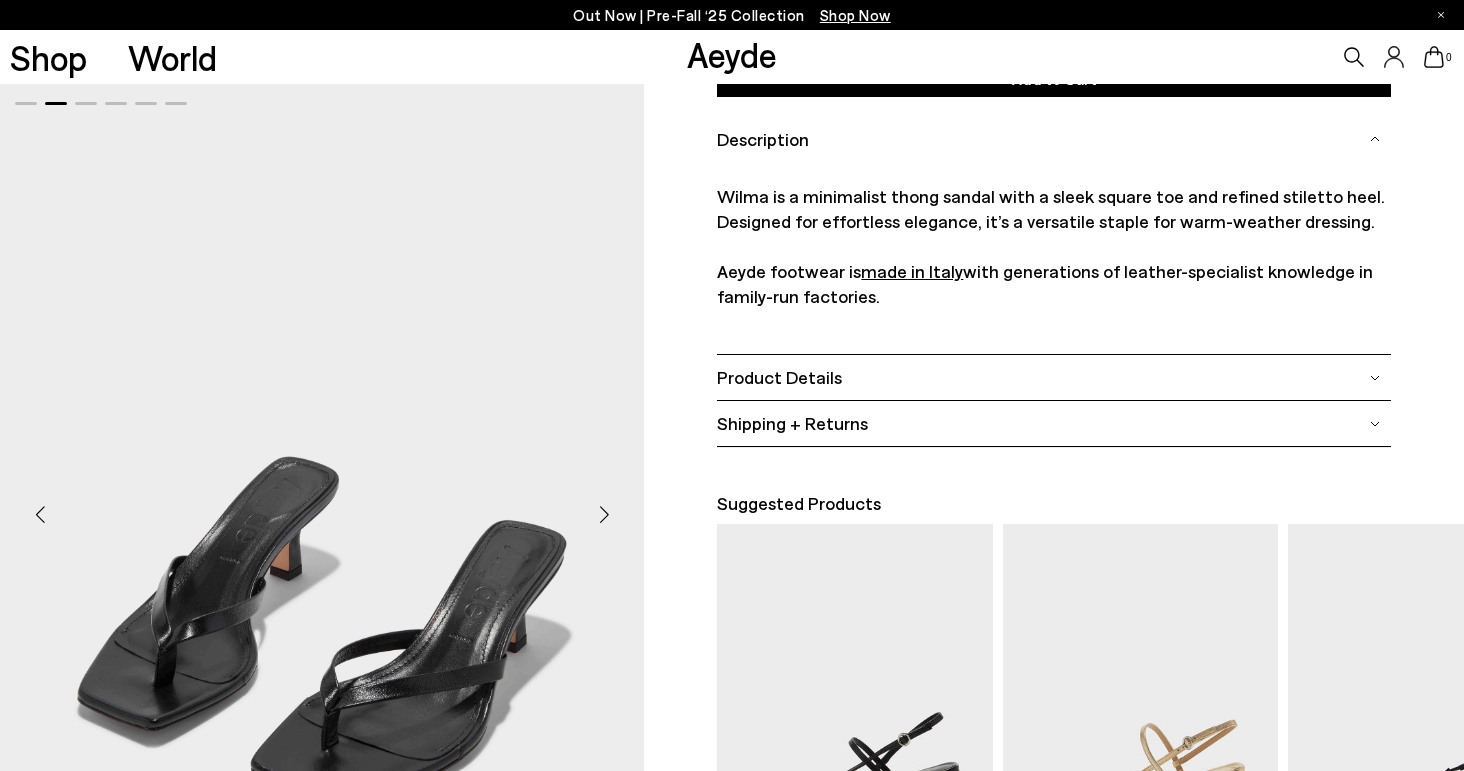 click on "Product Details" at bounding box center [1053, 377] 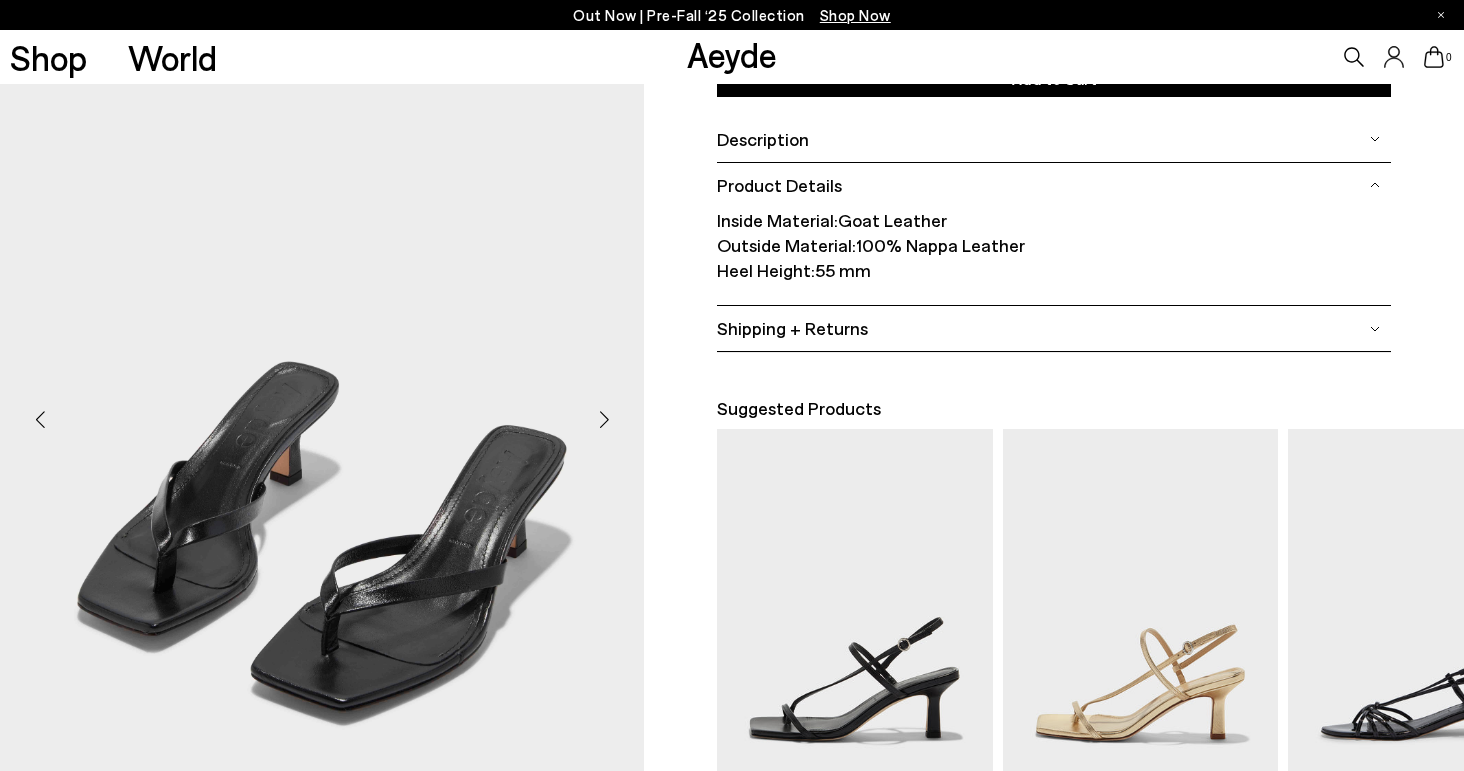 click at bounding box center [604, 419] 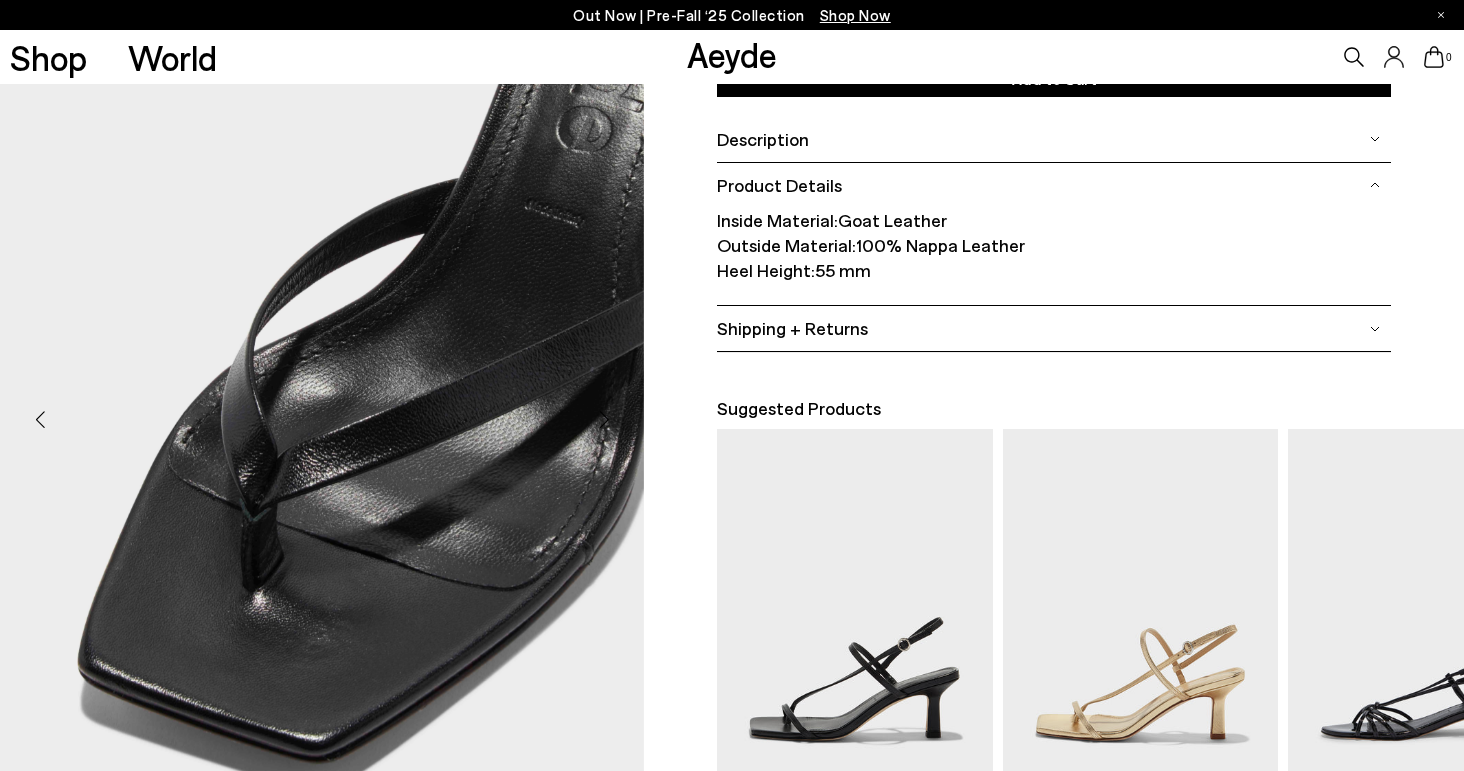 click at bounding box center (604, 419) 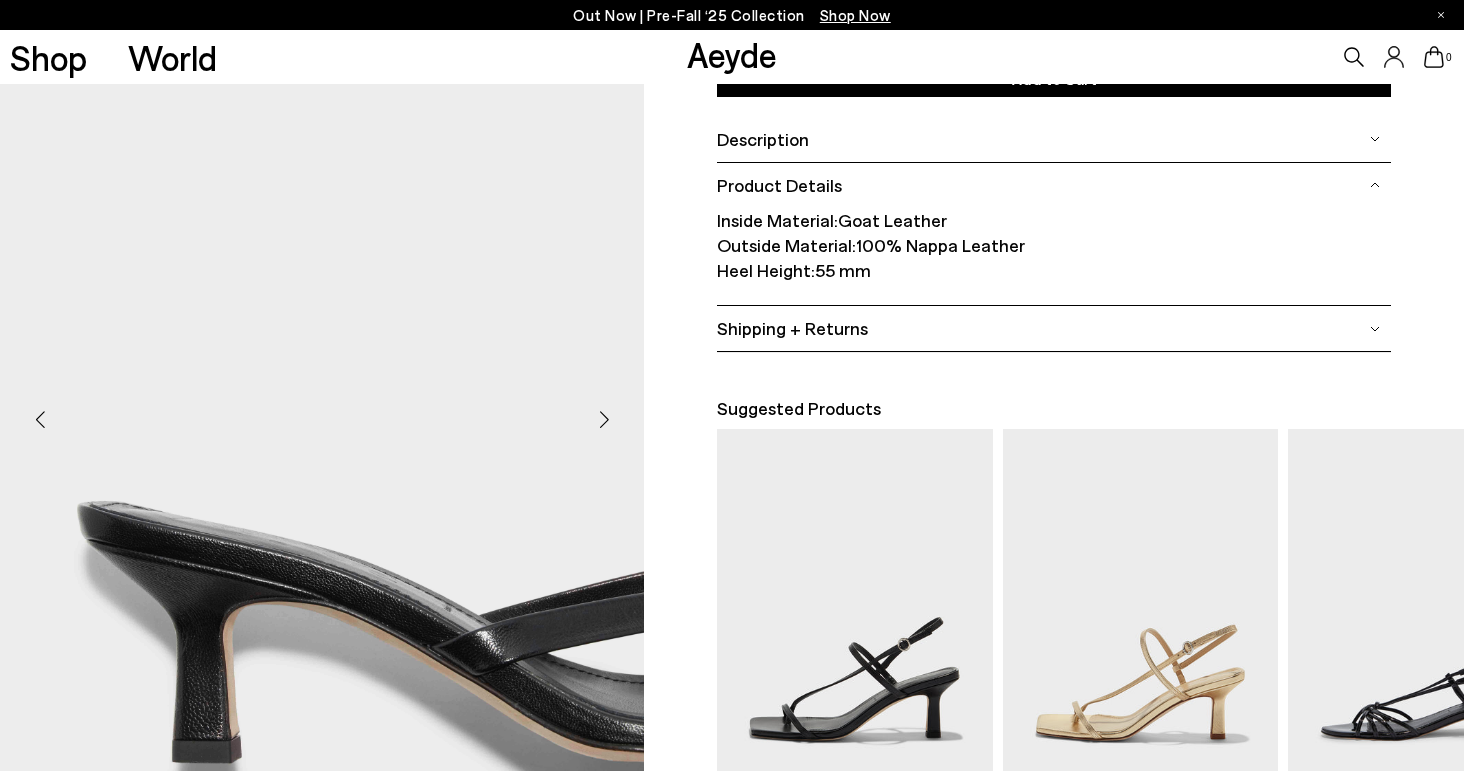 scroll, scrollTop: 0, scrollLeft: 0, axis: both 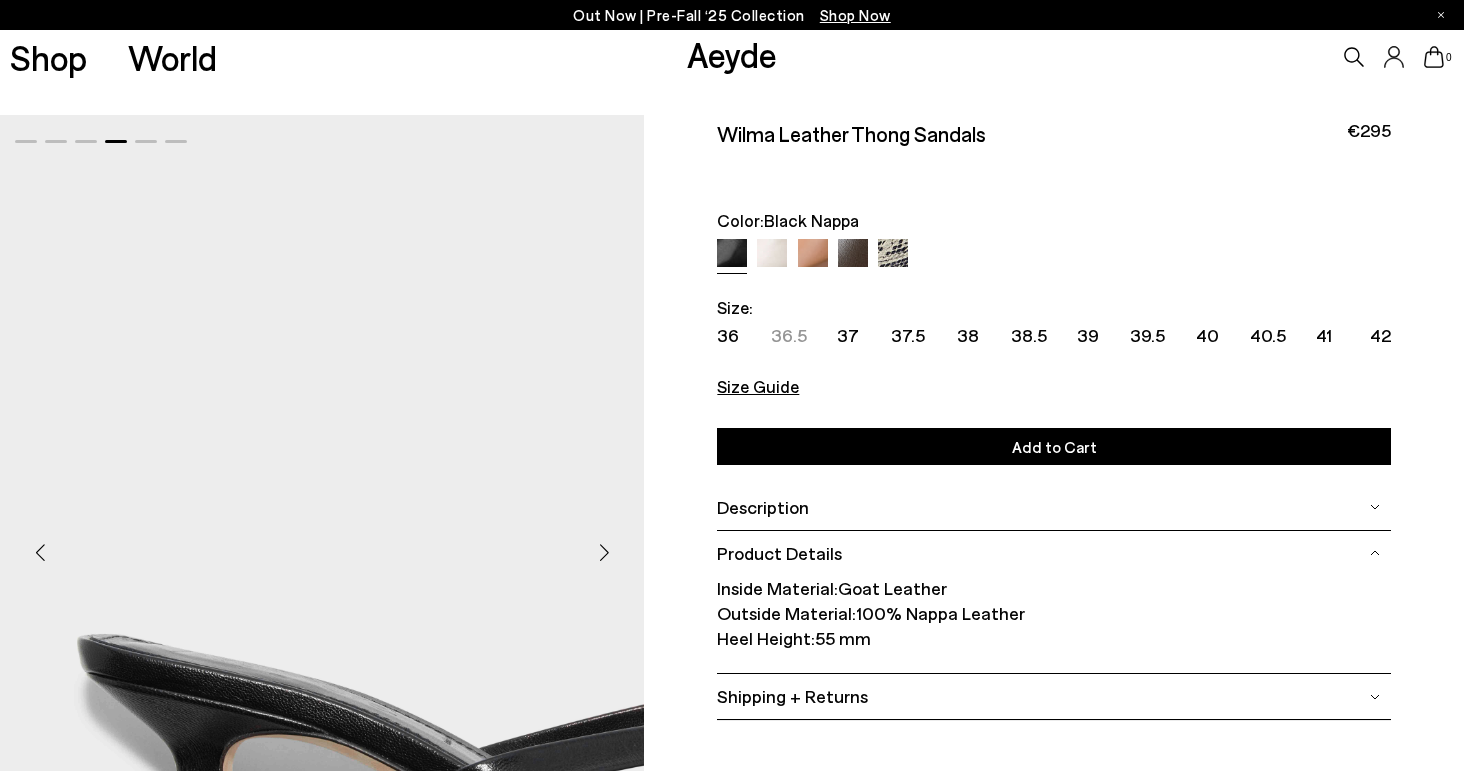 click at bounding box center [893, 254] 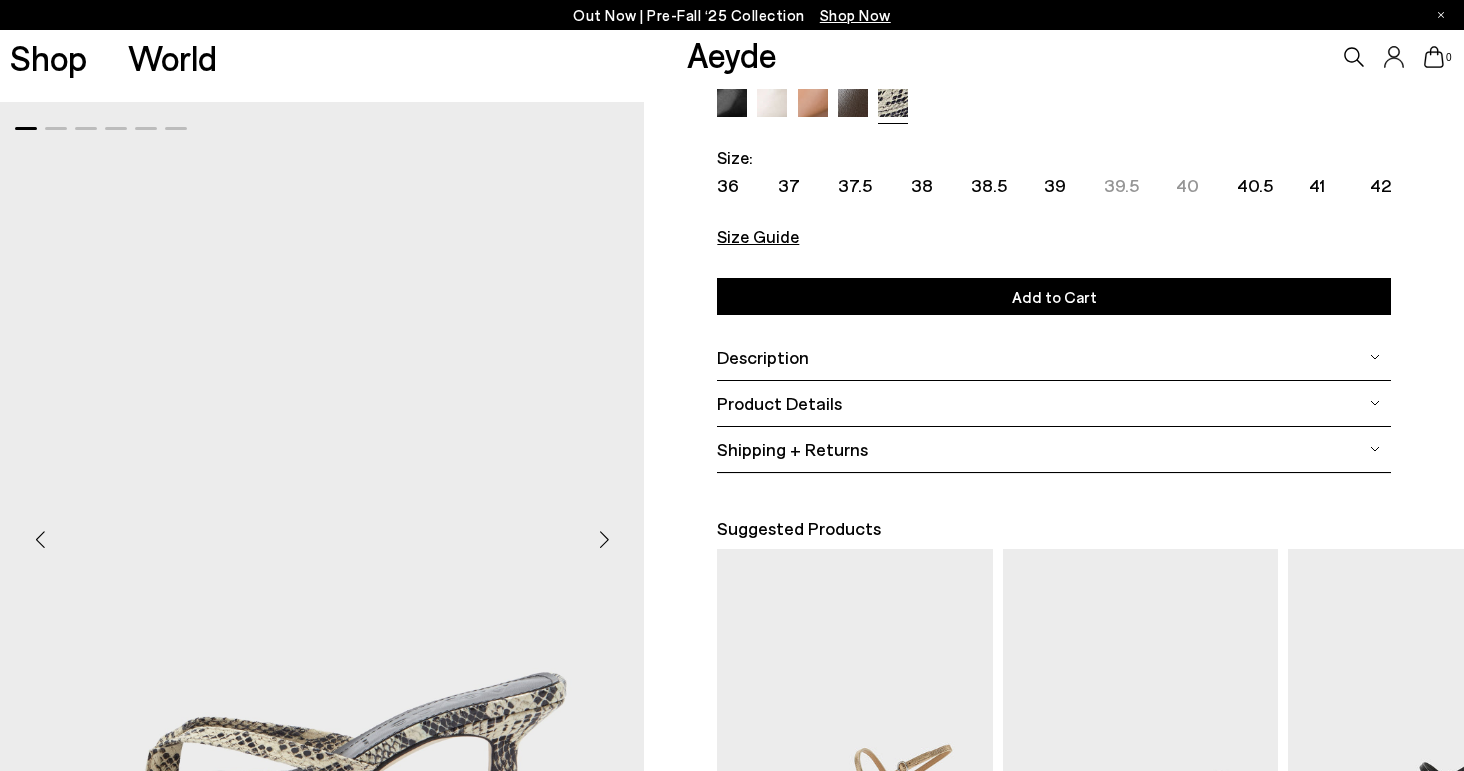 scroll, scrollTop: 169, scrollLeft: 0, axis: vertical 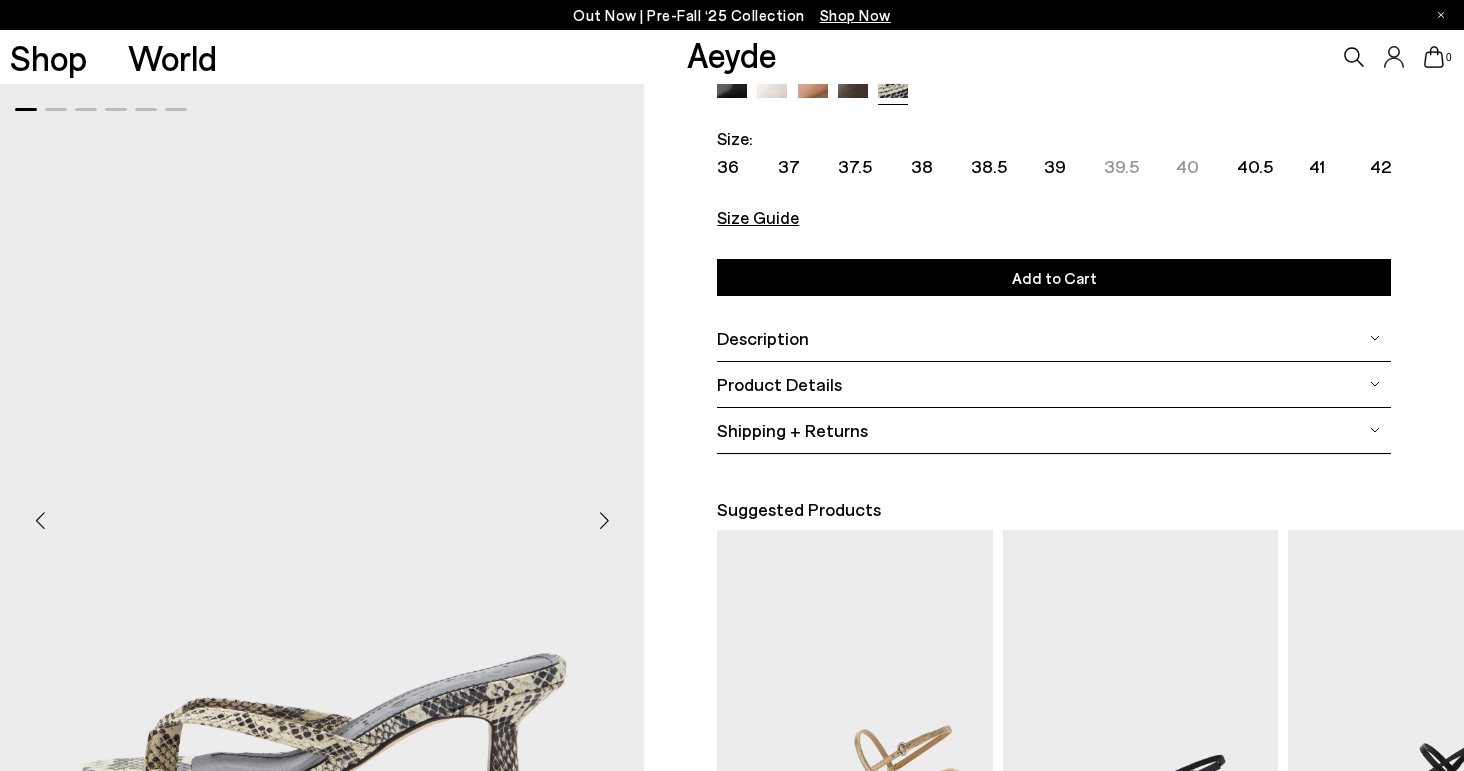 click at bounding box center (604, 521) 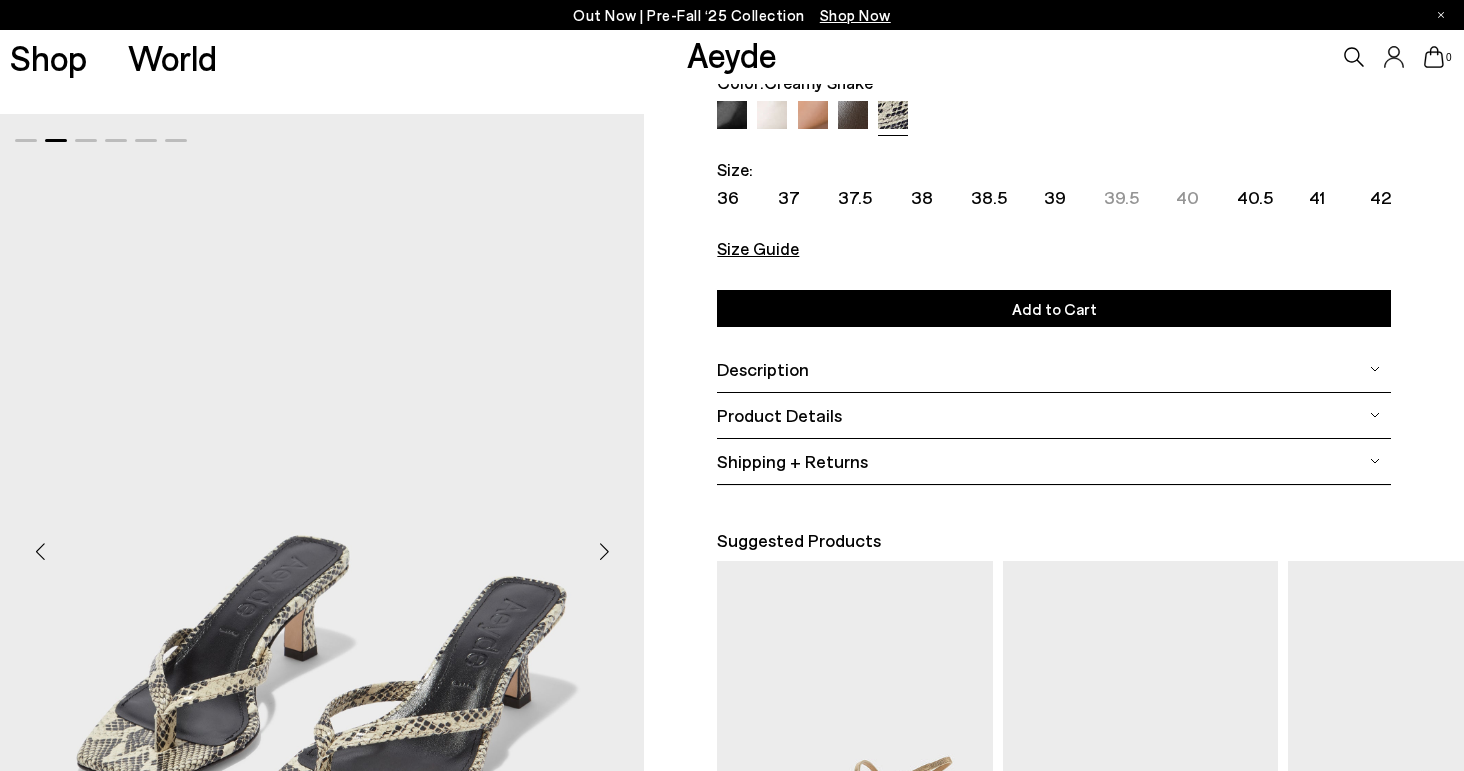 scroll, scrollTop: 40, scrollLeft: 4, axis: both 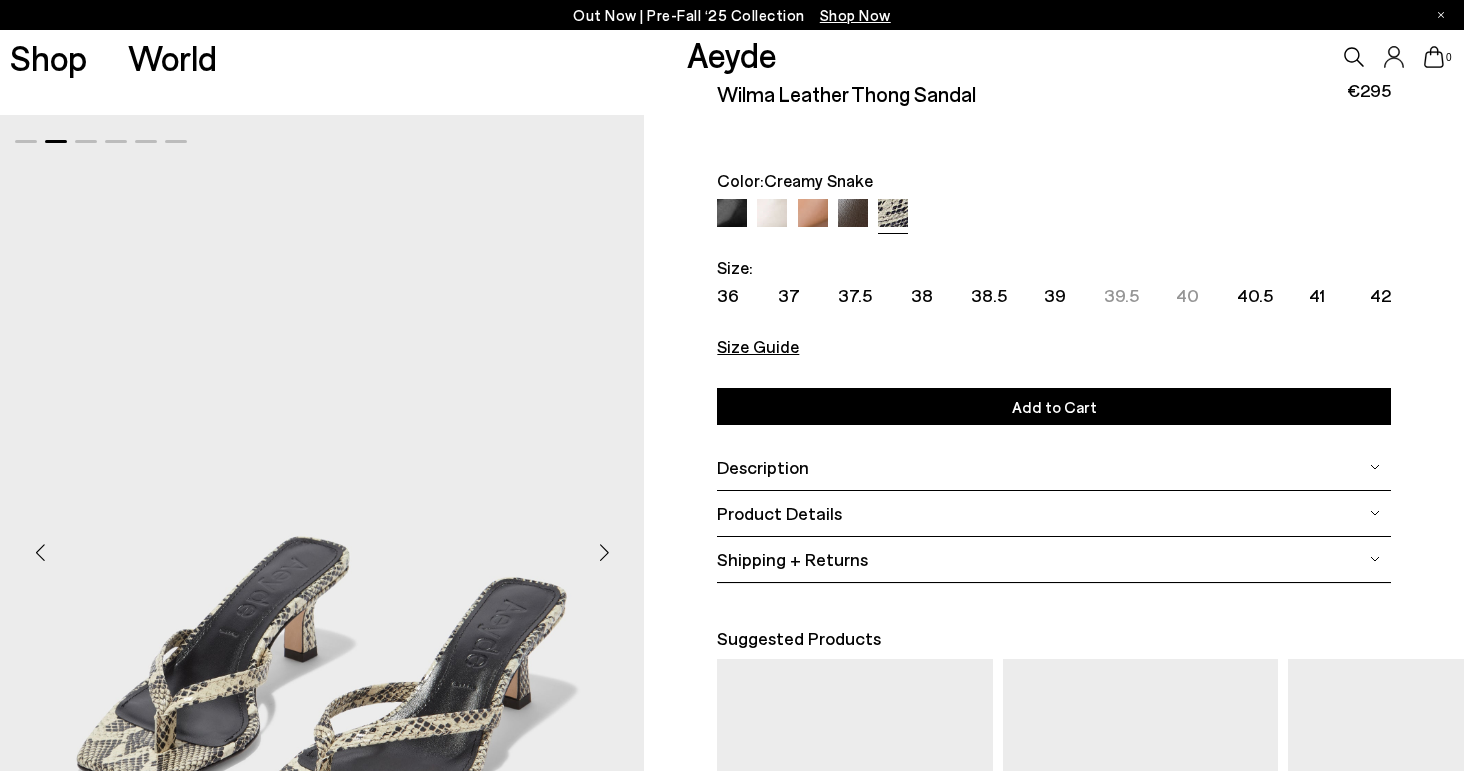 click at bounding box center (604, 552) 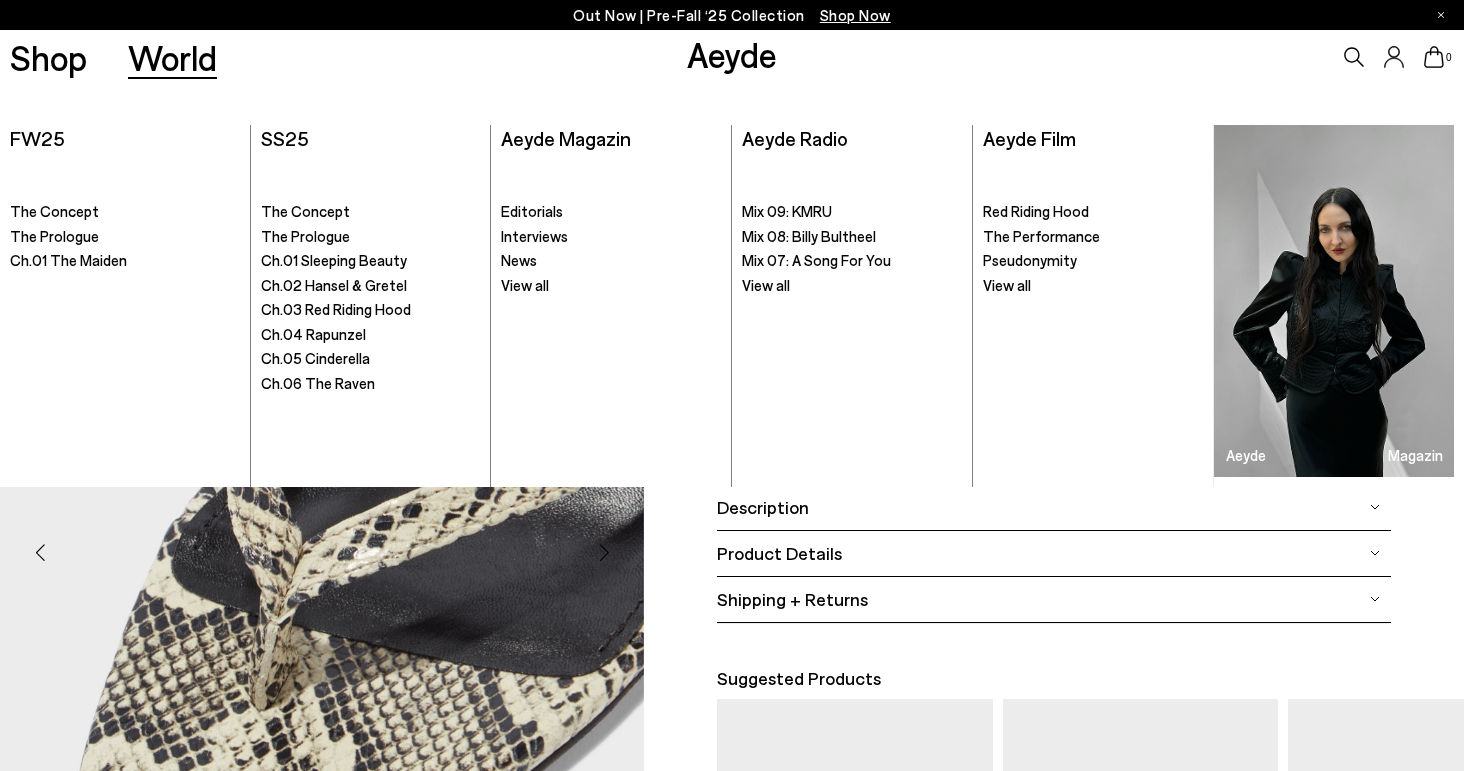 scroll, scrollTop: 0, scrollLeft: 5, axis: horizontal 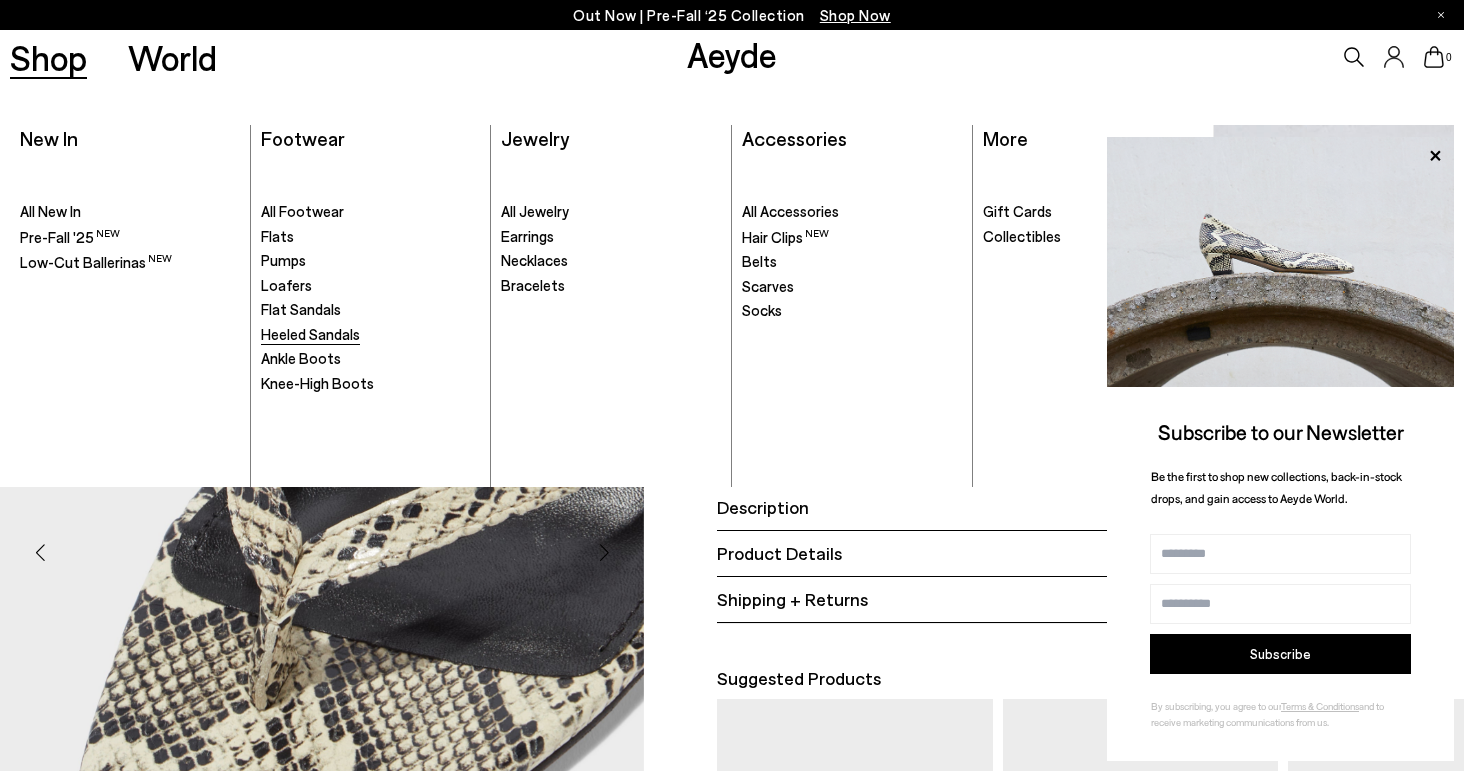 click on "Heeled Sandals" at bounding box center [310, 334] 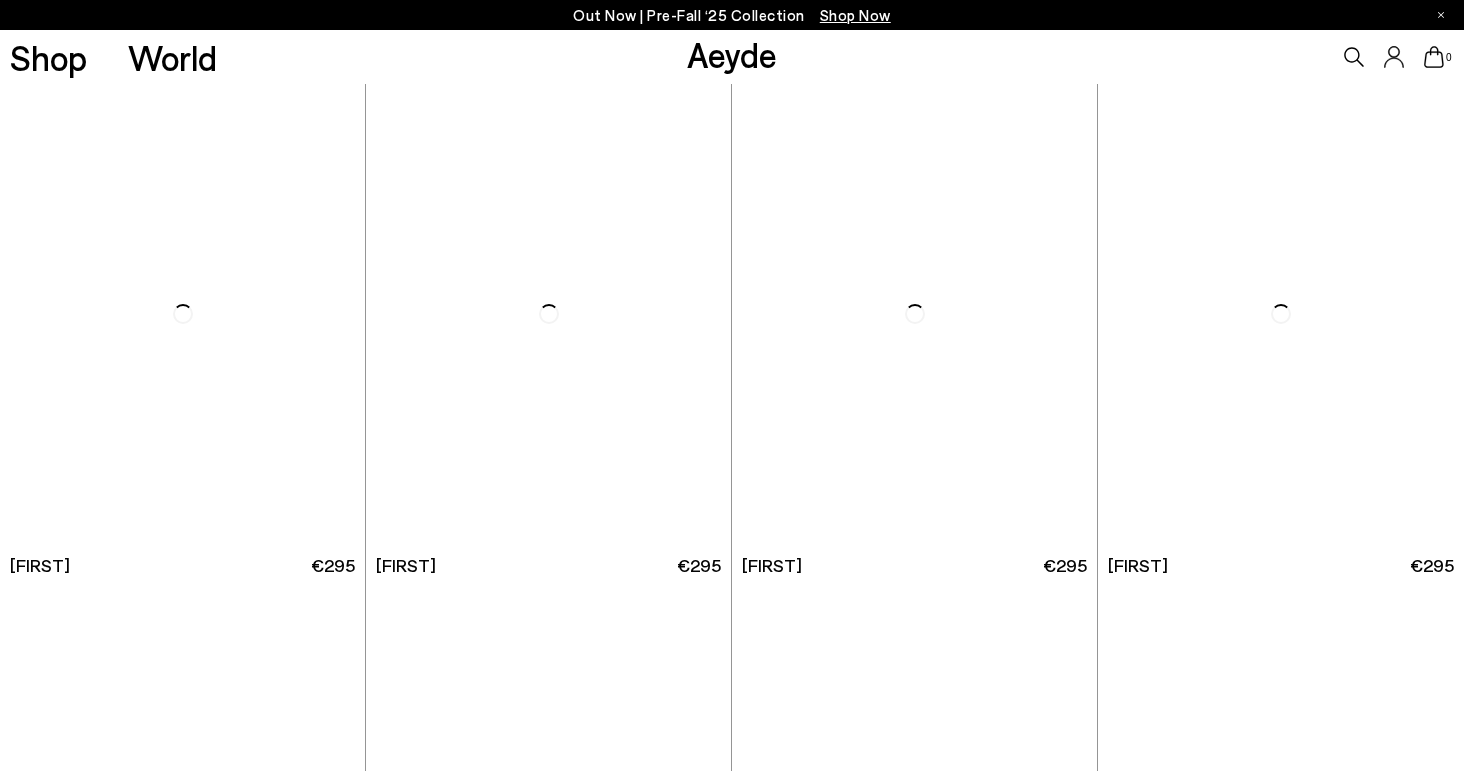 scroll, scrollTop: 0, scrollLeft: 0, axis: both 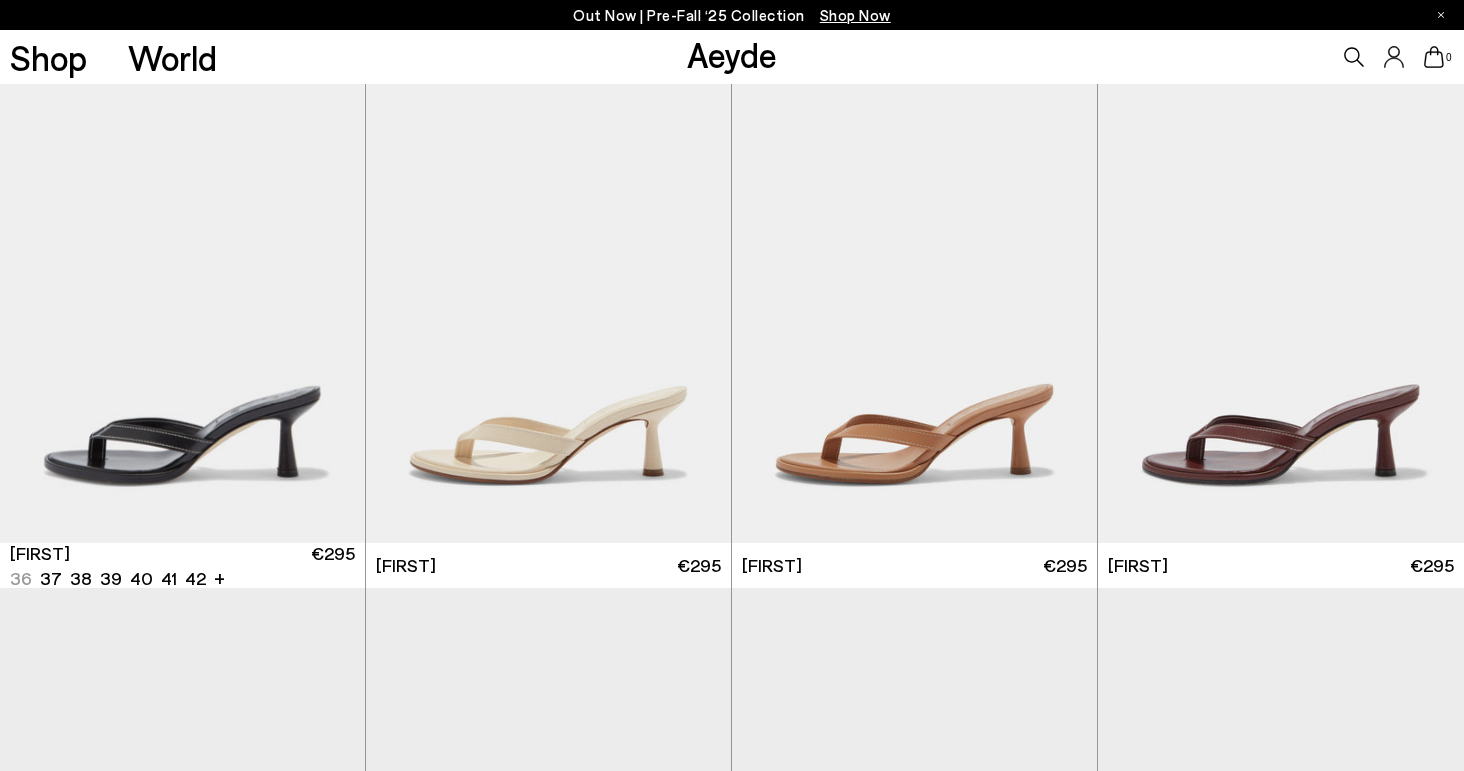 click at bounding box center [182, 313] 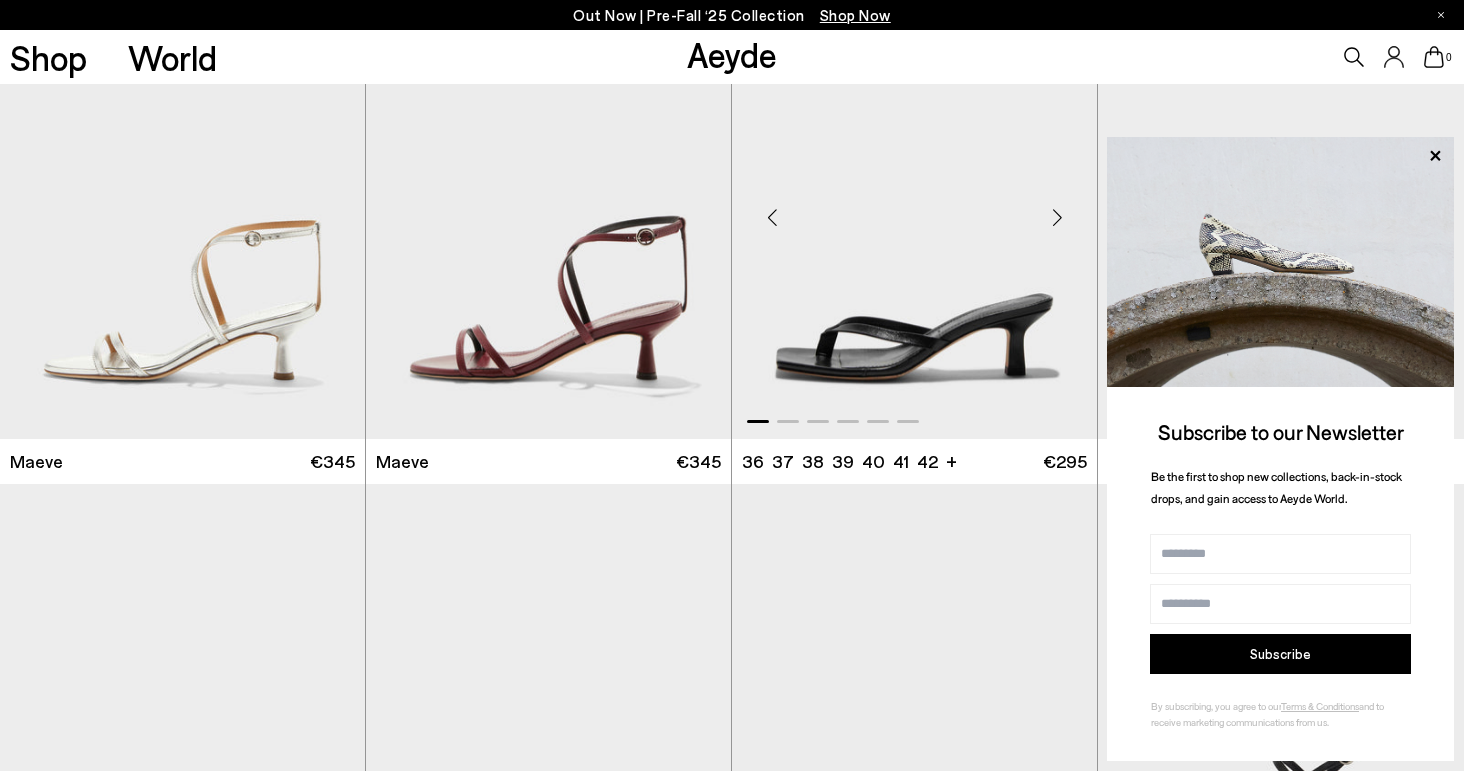 scroll, scrollTop: 1641, scrollLeft: 0, axis: vertical 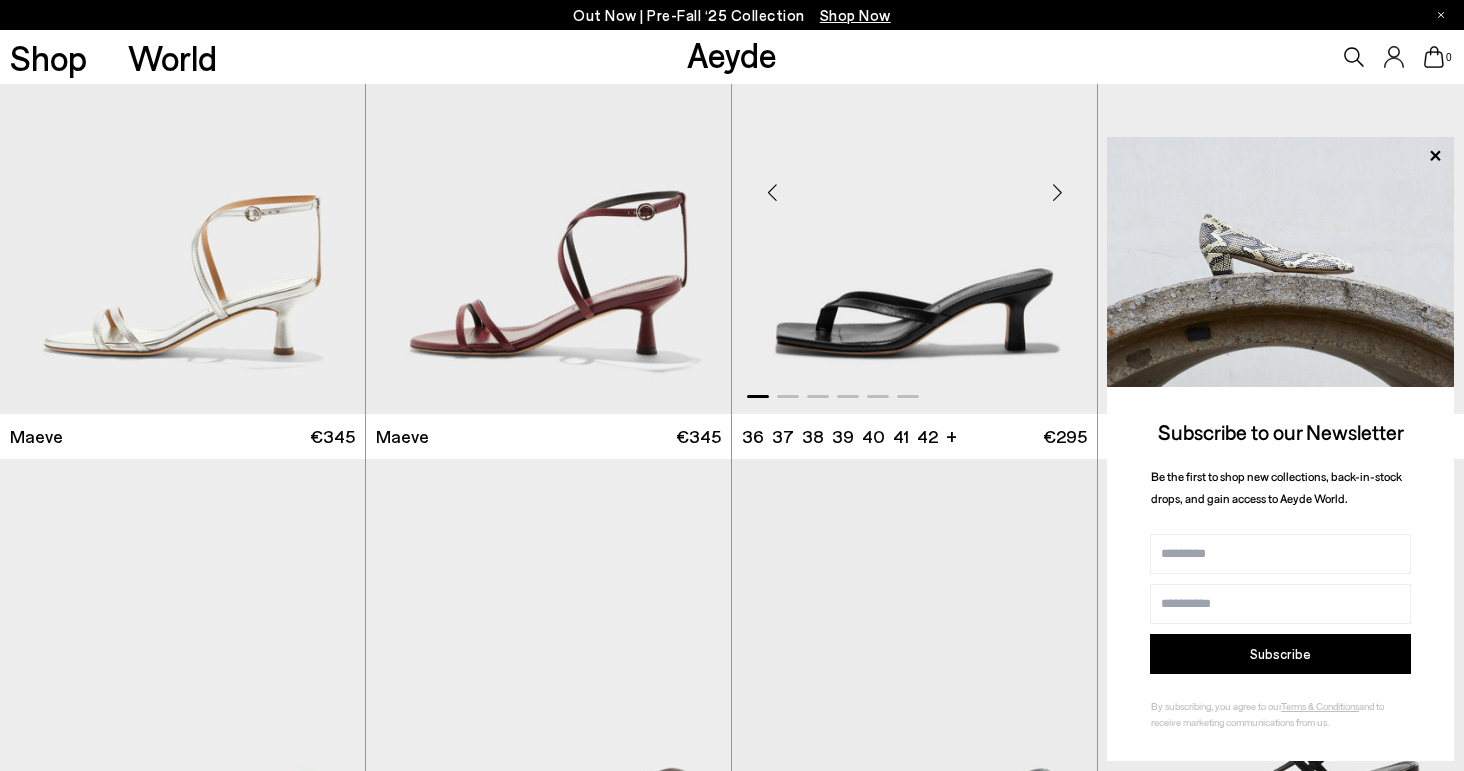 click at bounding box center [1057, 193] 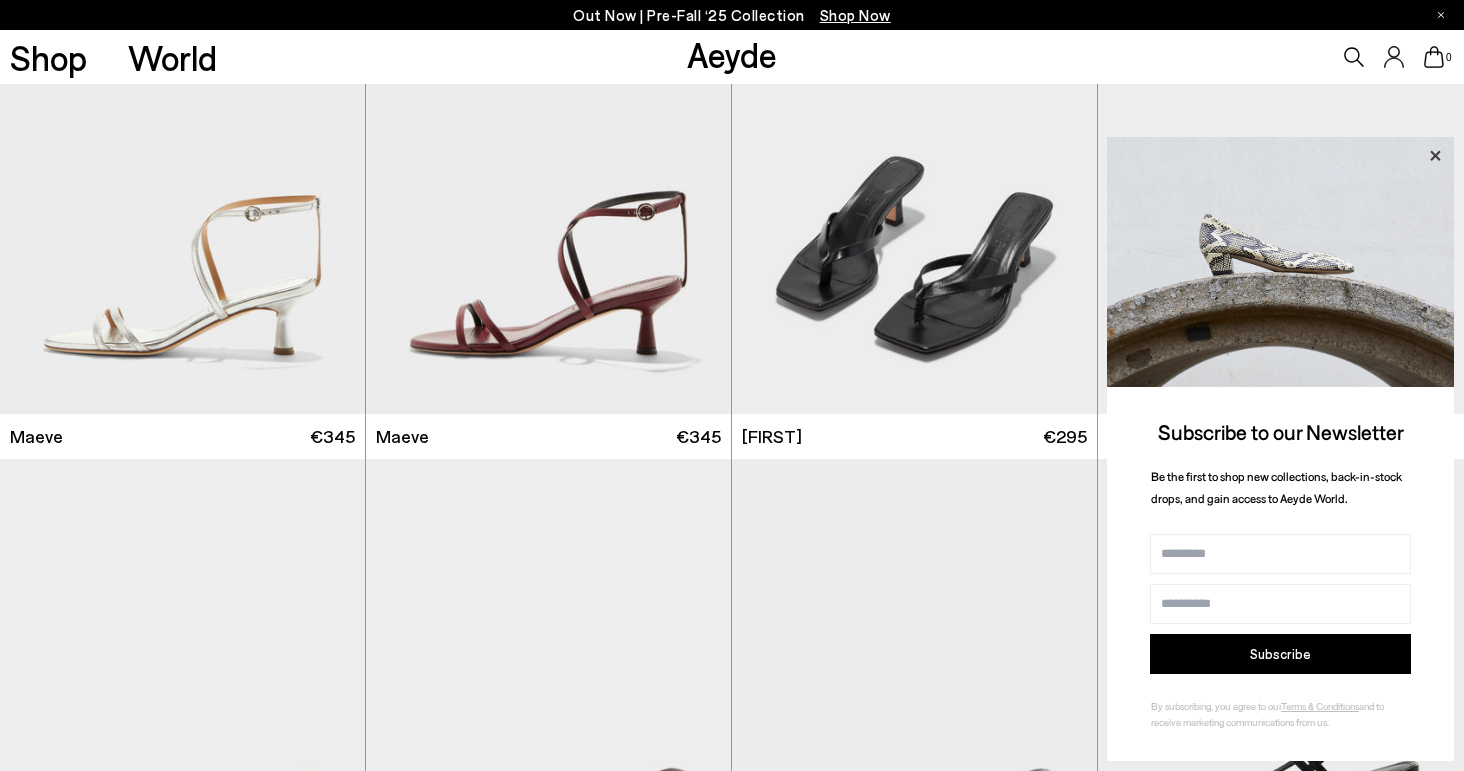 click 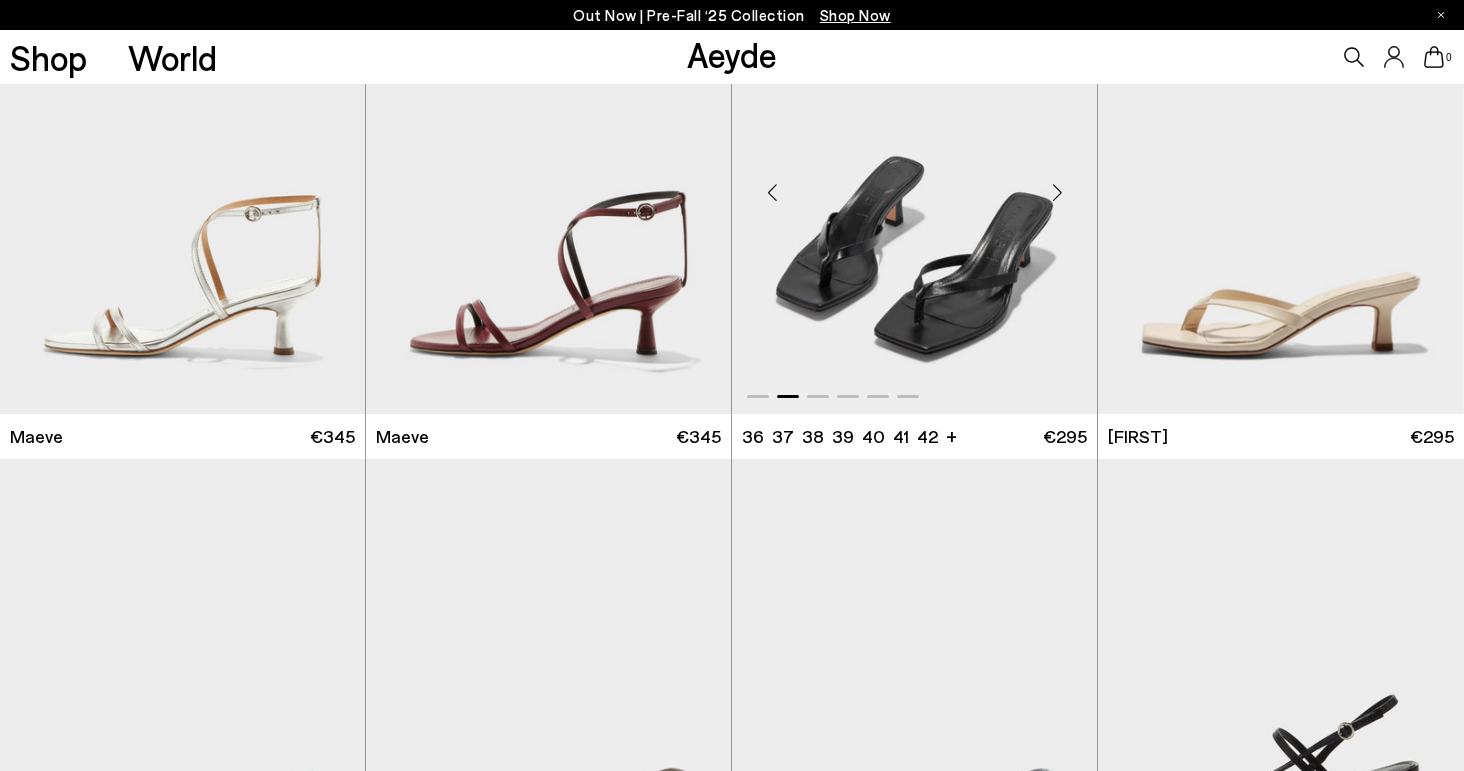click at bounding box center (1057, 193) 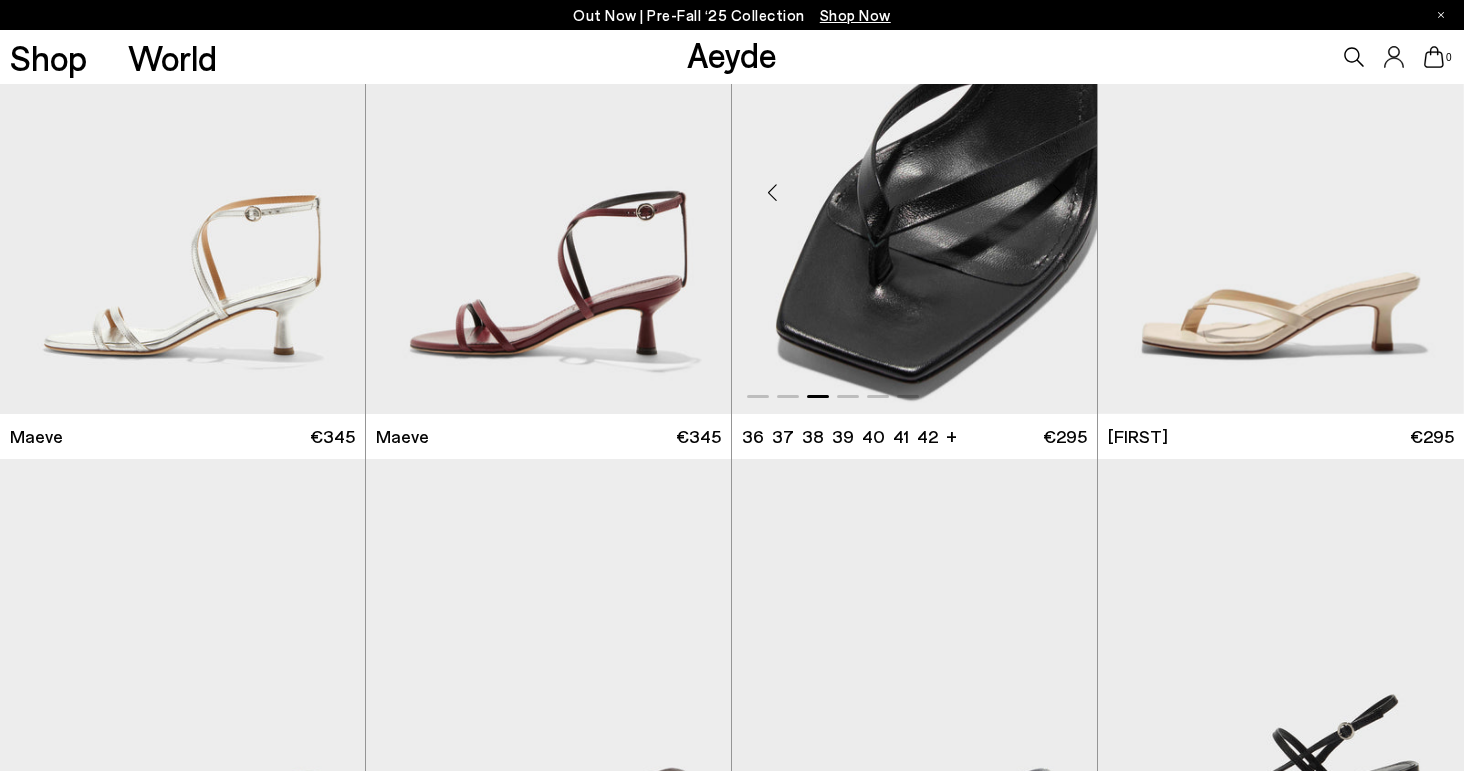 click at bounding box center [1057, 193] 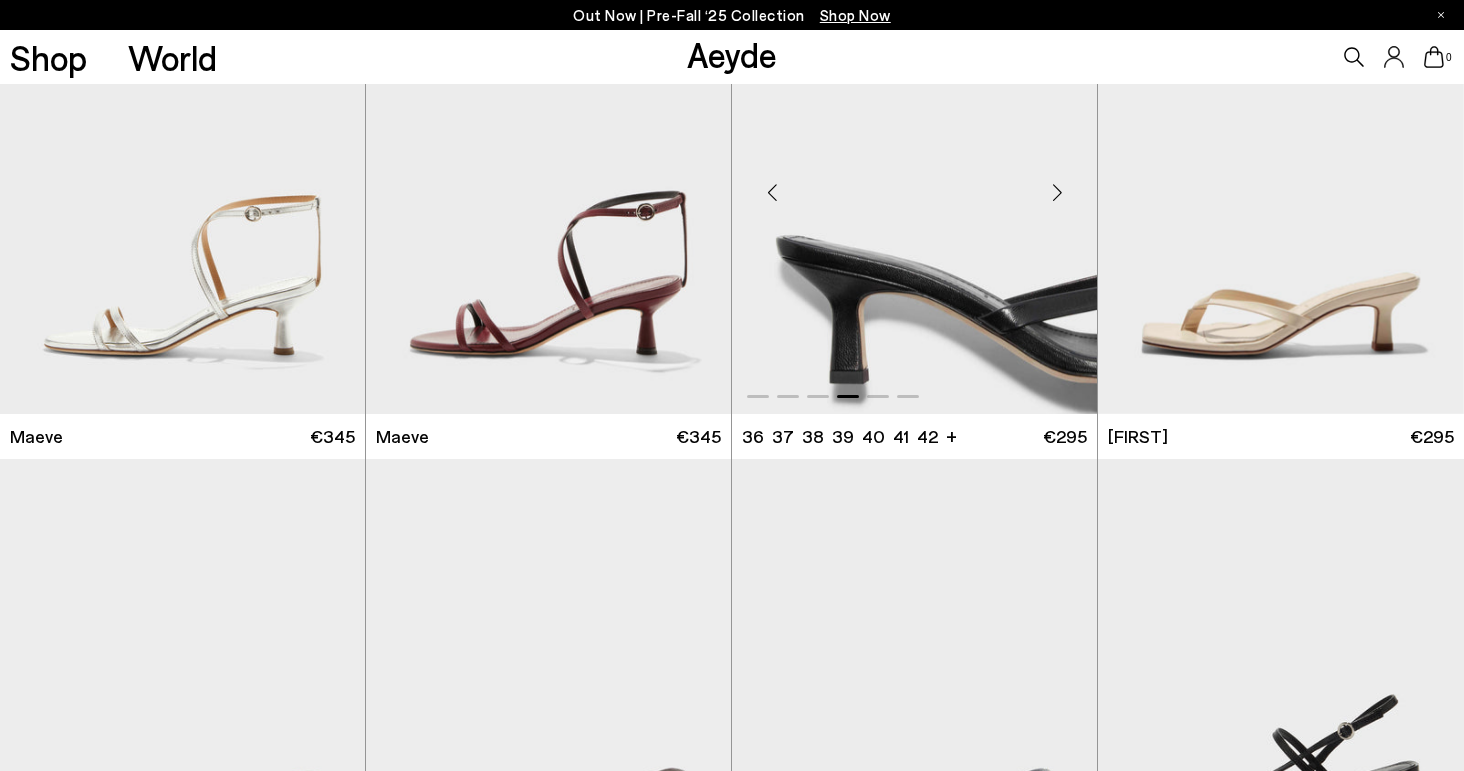 click at bounding box center (1057, 193) 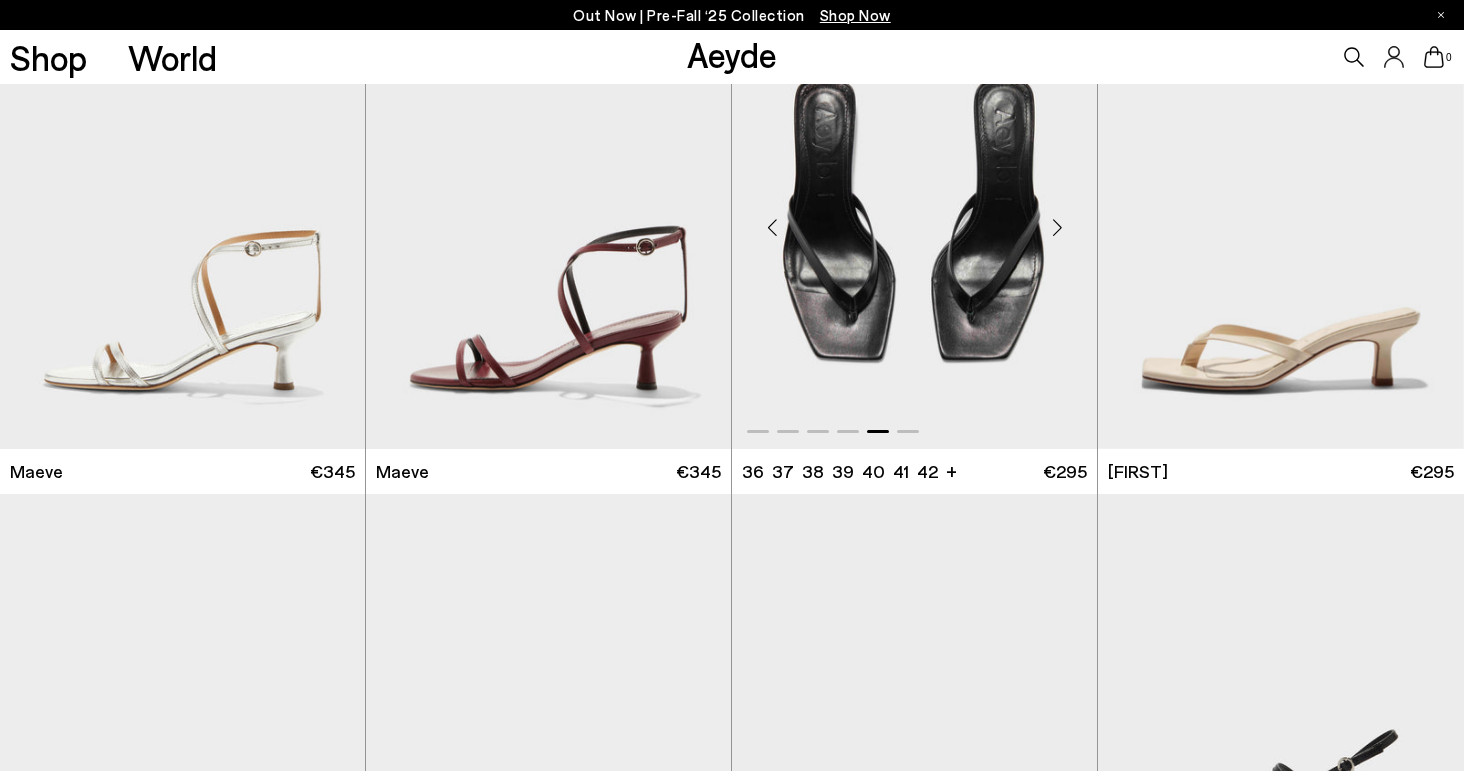 scroll, scrollTop: 1606, scrollLeft: 0, axis: vertical 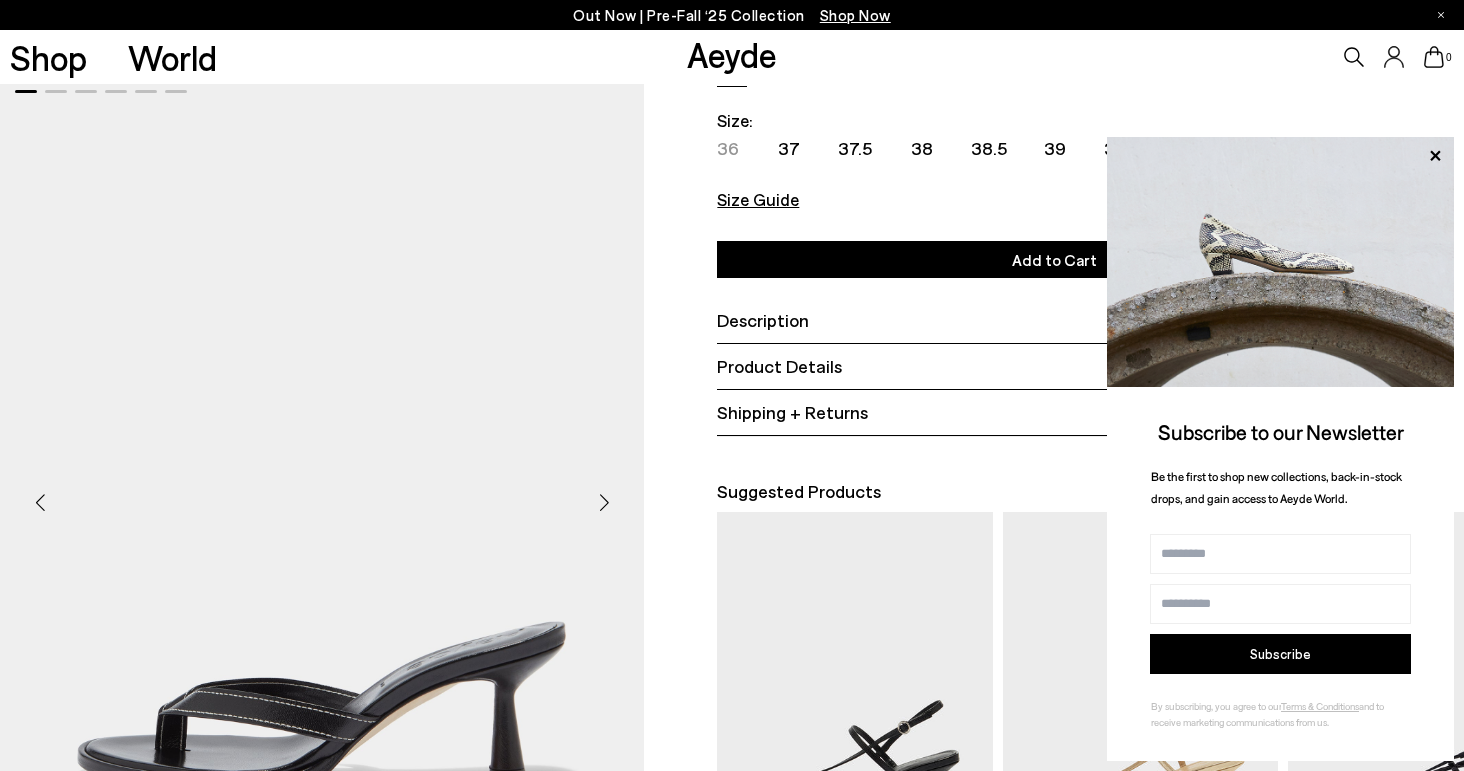 click on "Description" at bounding box center [1053, 320] 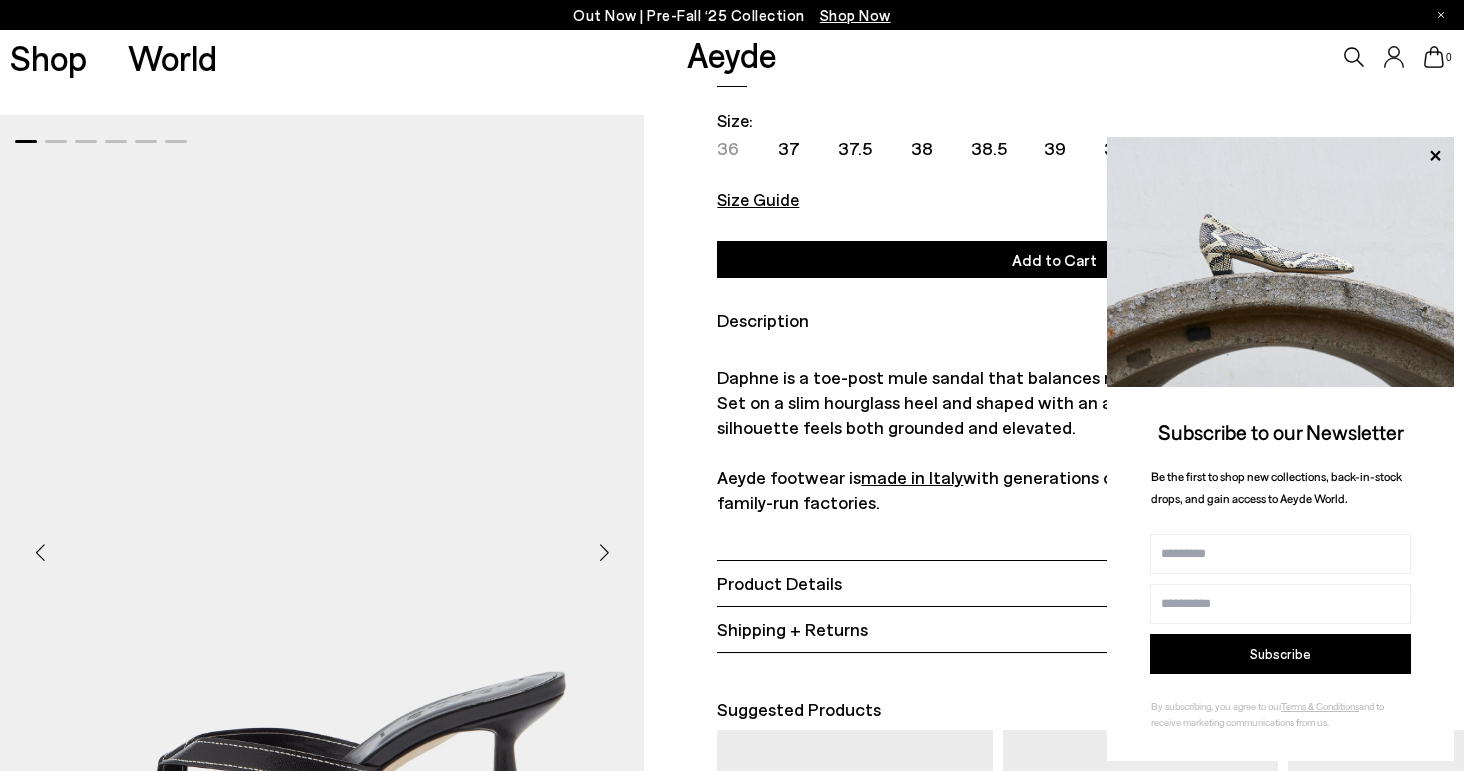 click on "Product Details" at bounding box center [779, 583] 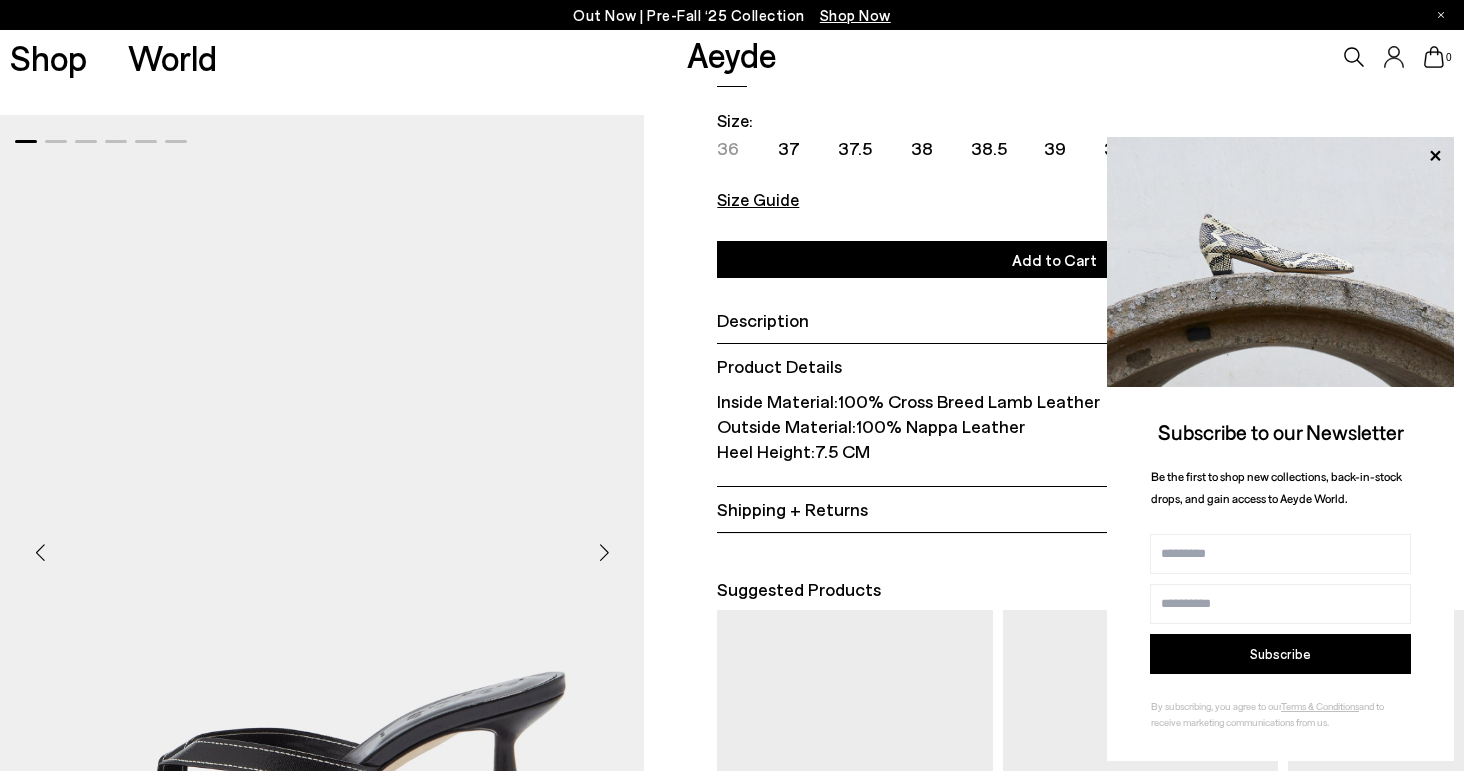click at bounding box center (604, 552) 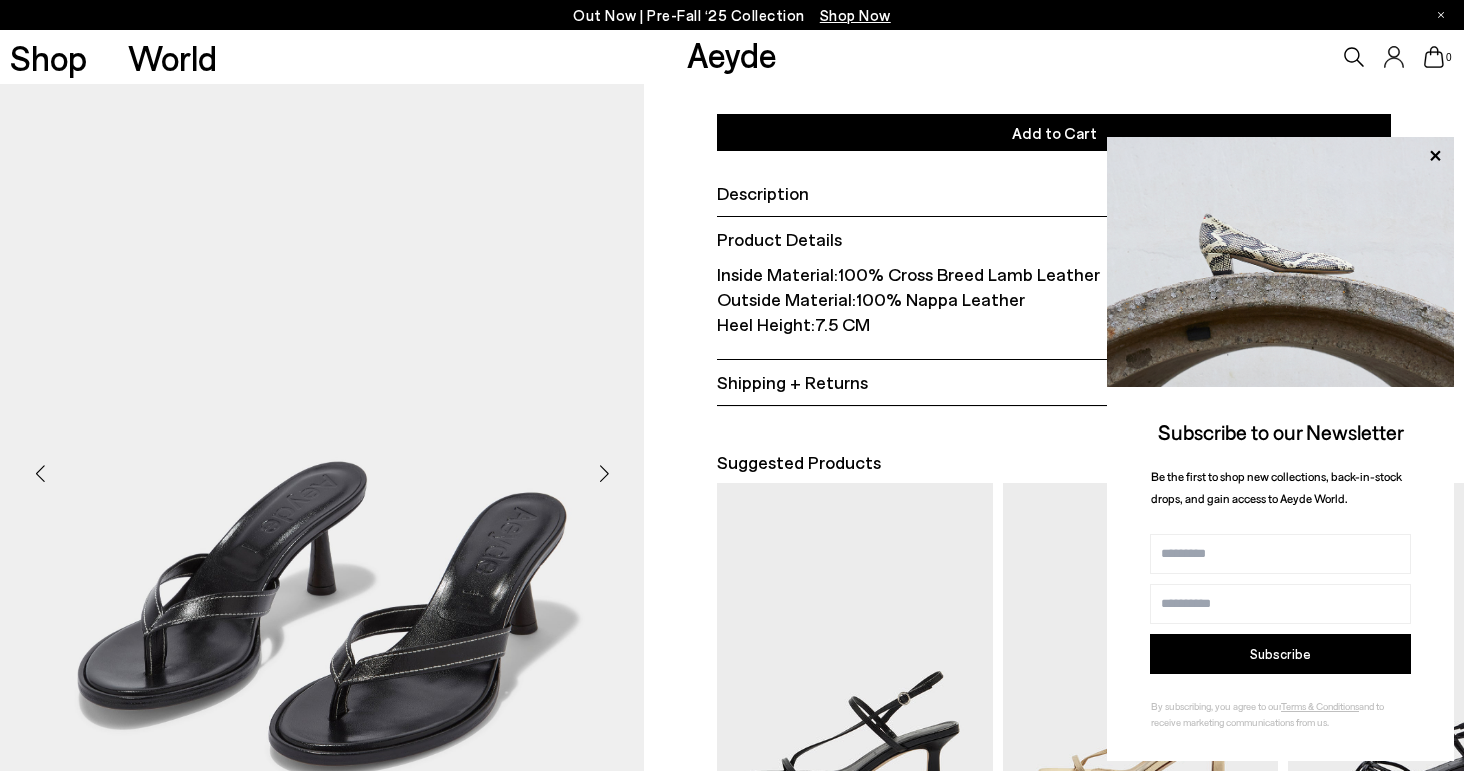 scroll, scrollTop: 363, scrollLeft: 0, axis: vertical 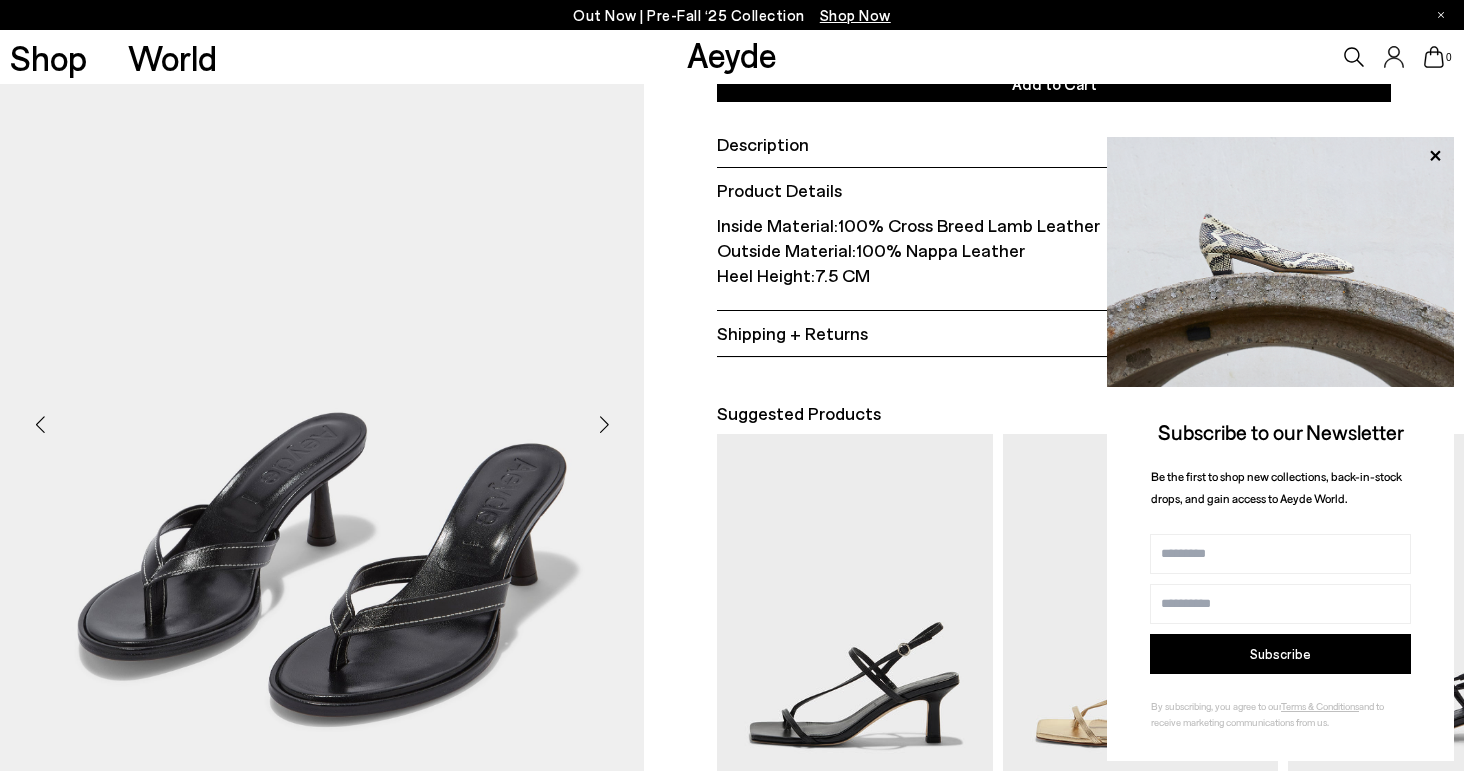 click at bounding box center [604, 424] 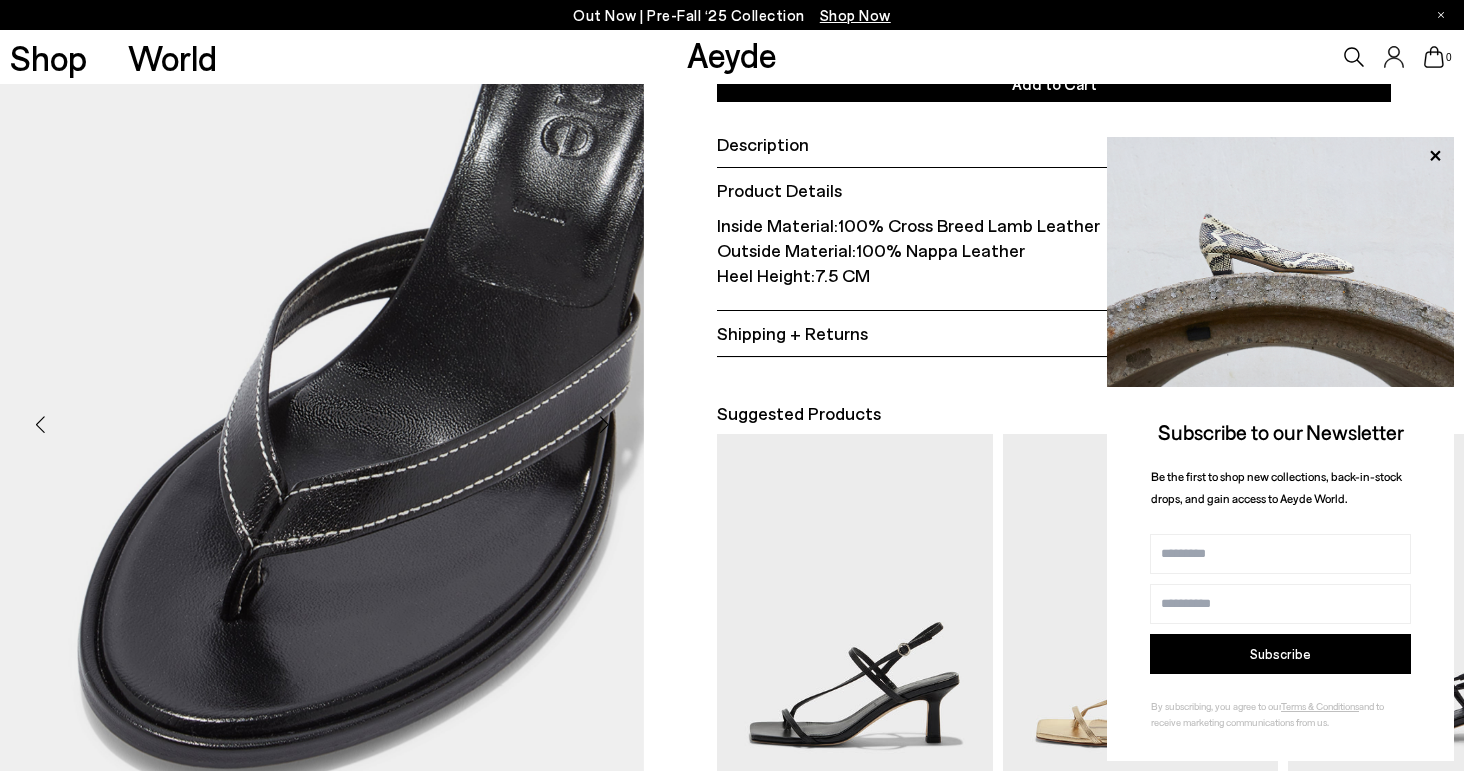click at bounding box center [604, 424] 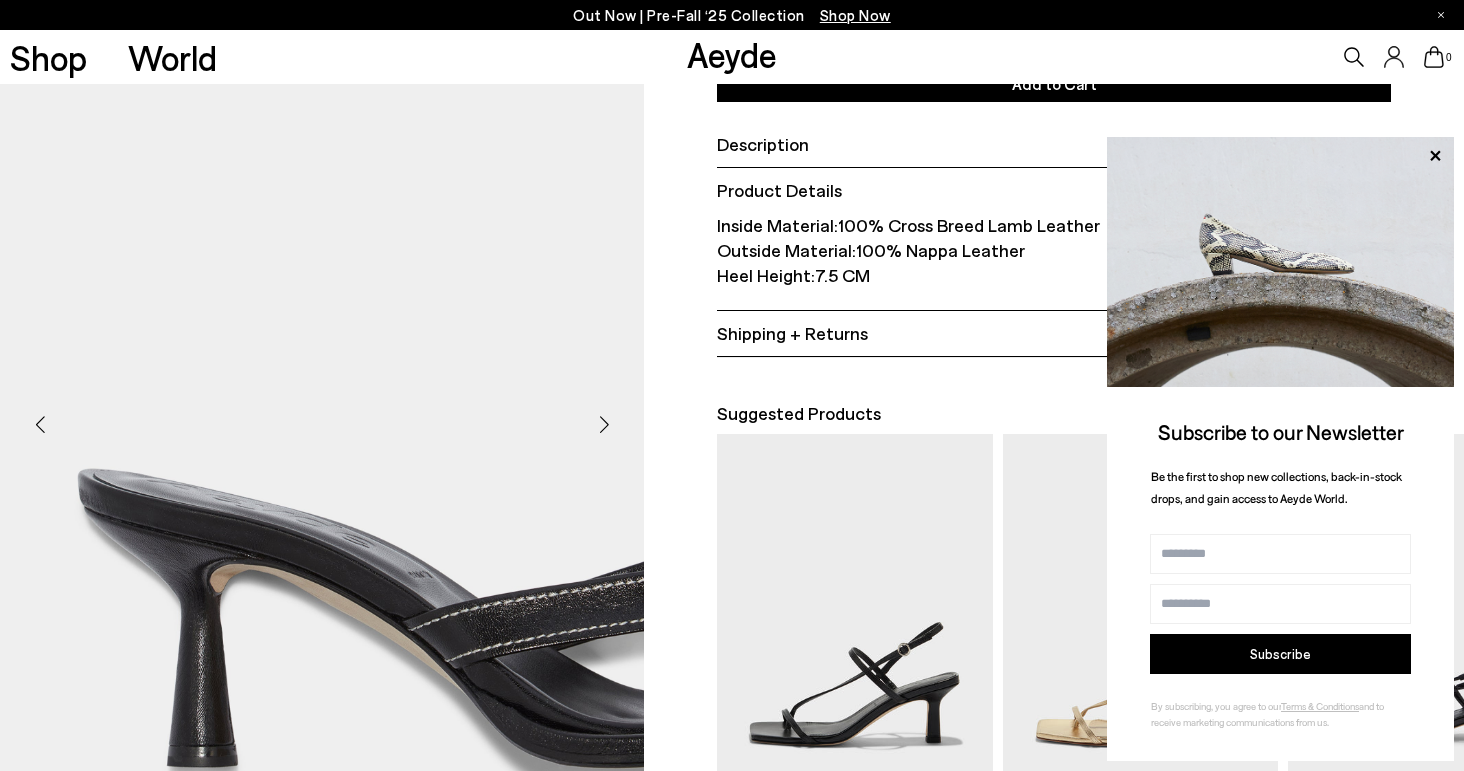 click at bounding box center [604, 424] 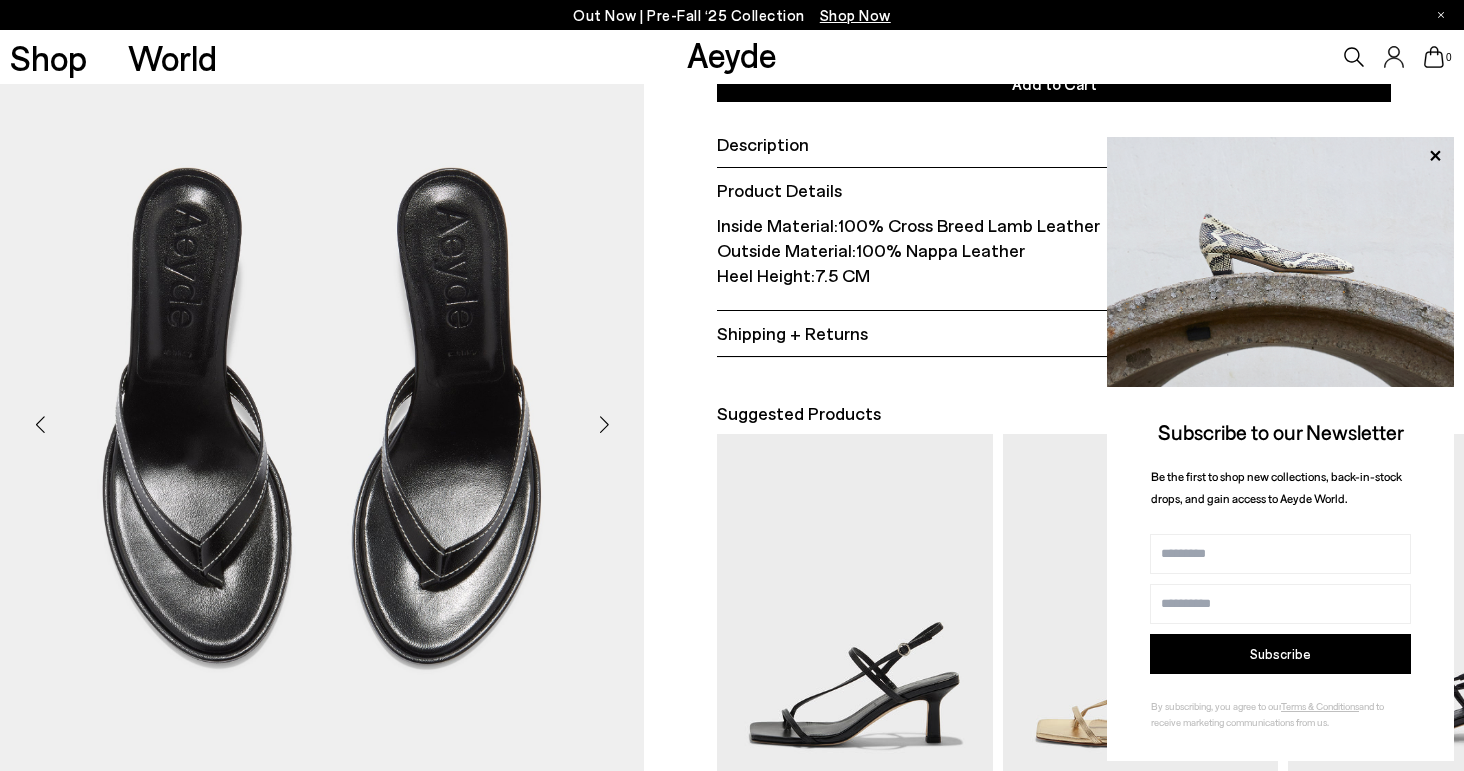 click at bounding box center [604, 424] 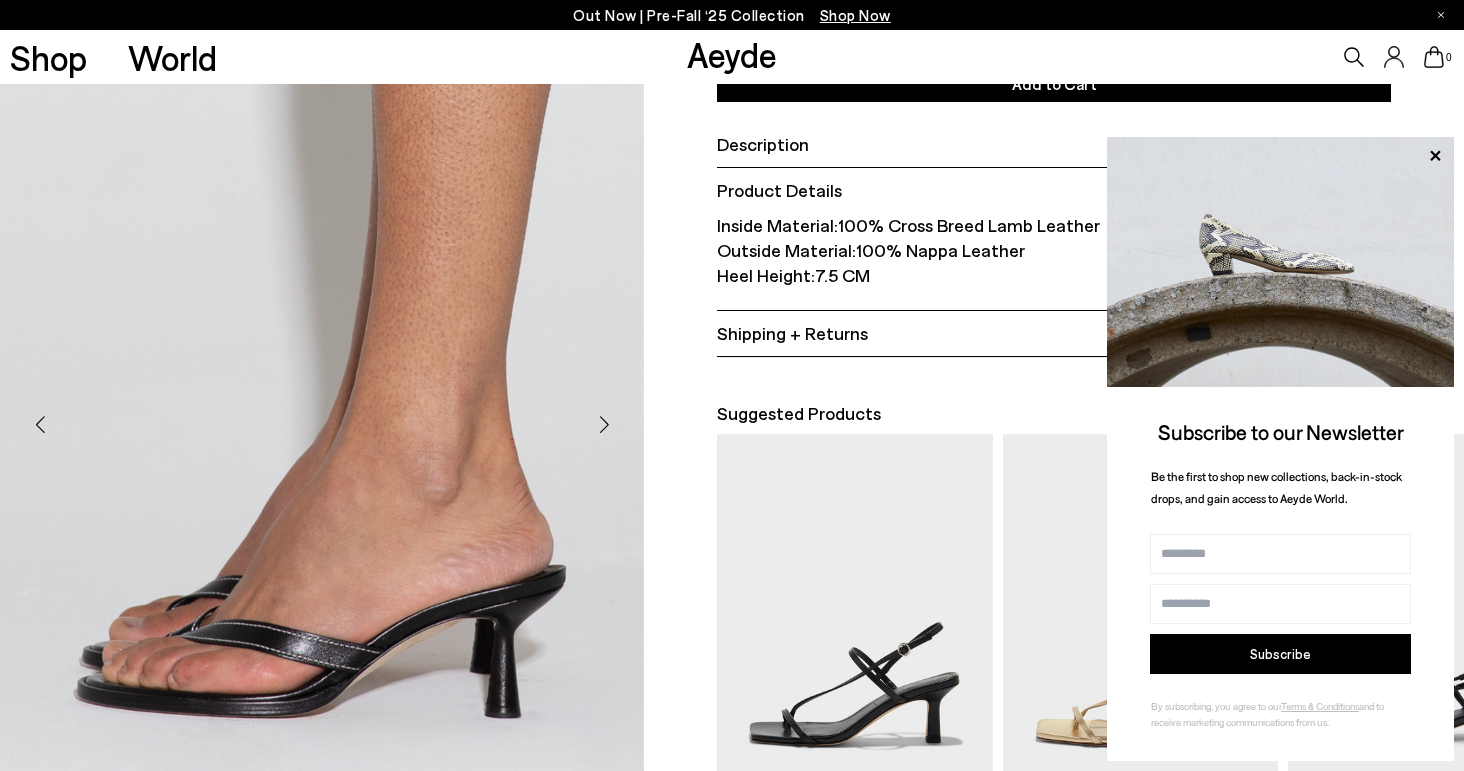 click at bounding box center [604, 424] 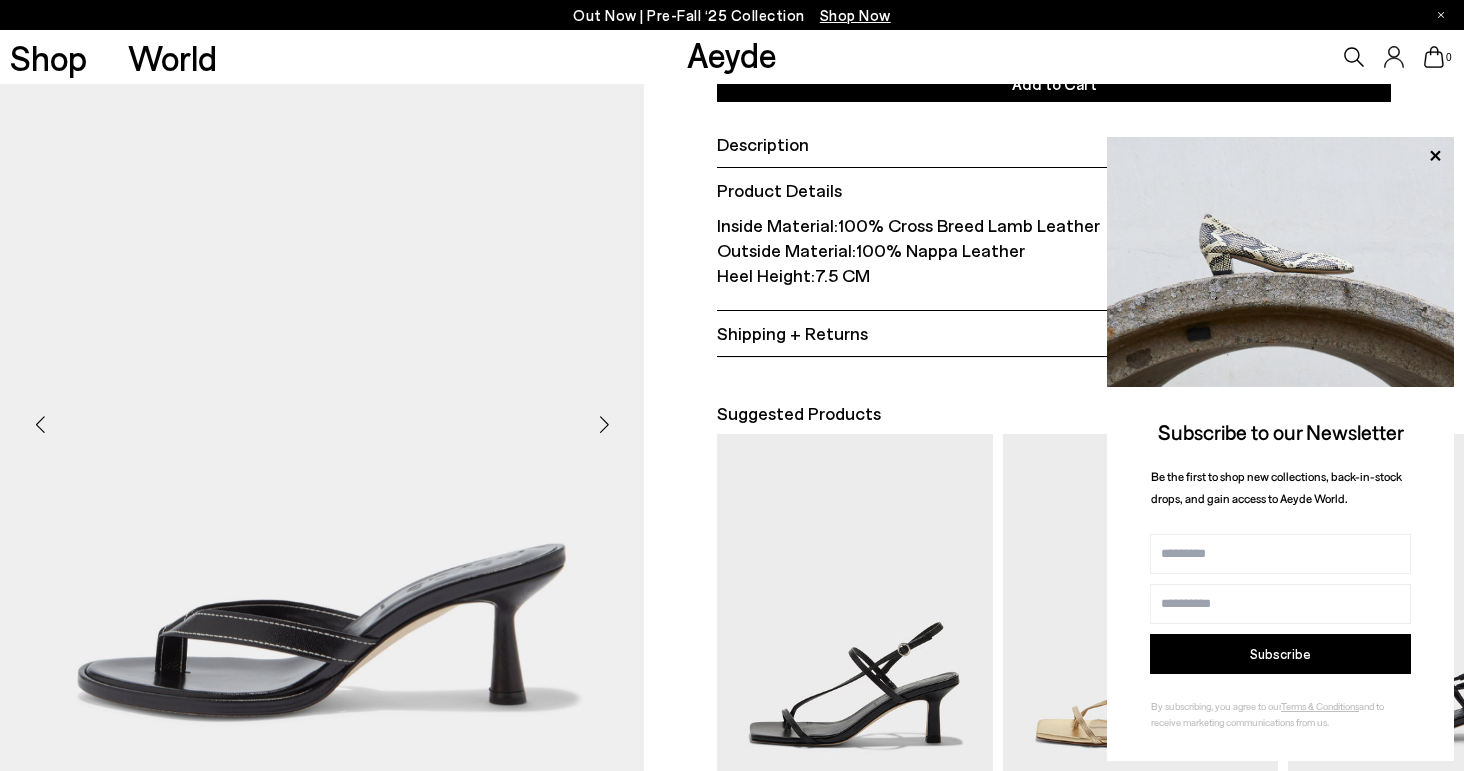 click at bounding box center (604, 424) 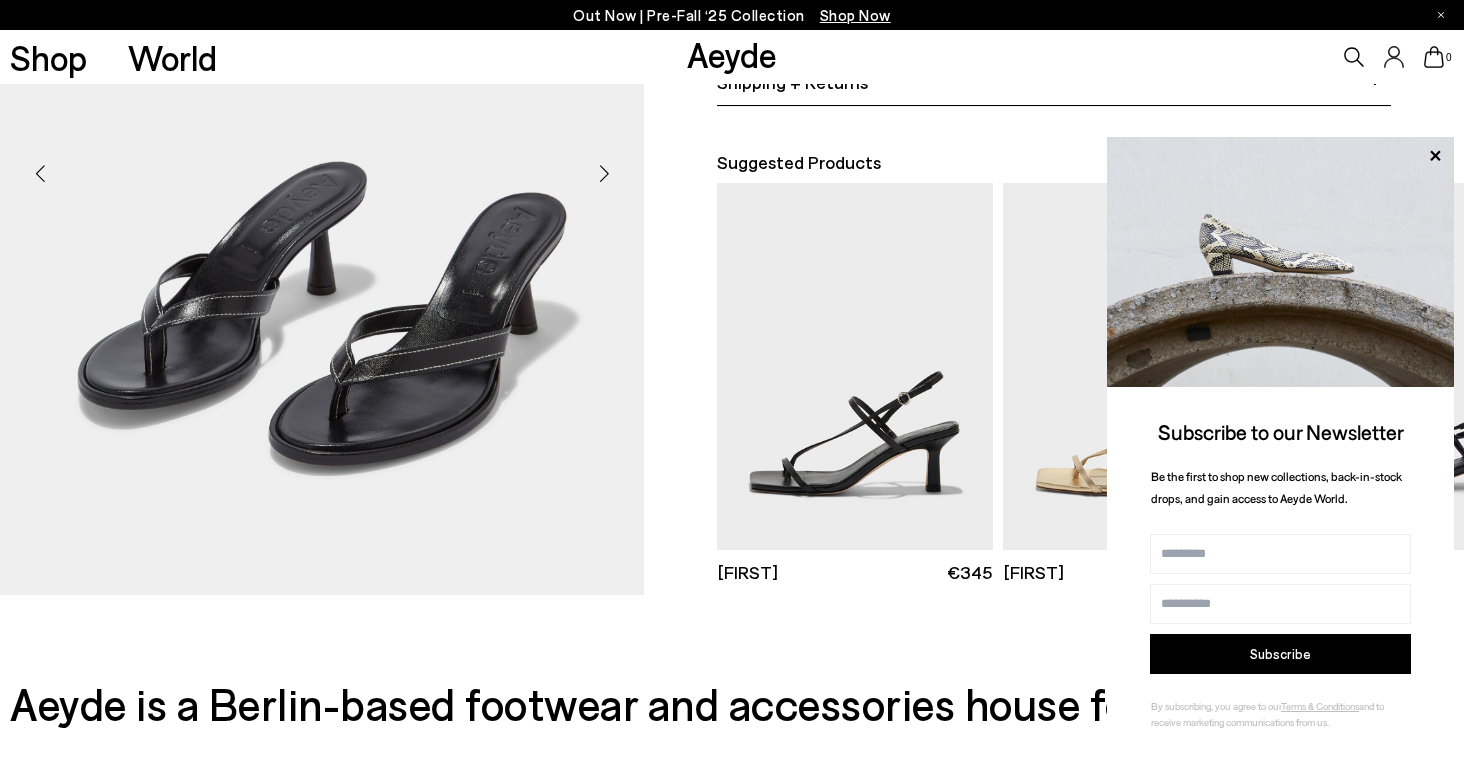 scroll, scrollTop: 590, scrollLeft: 0, axis: vertical 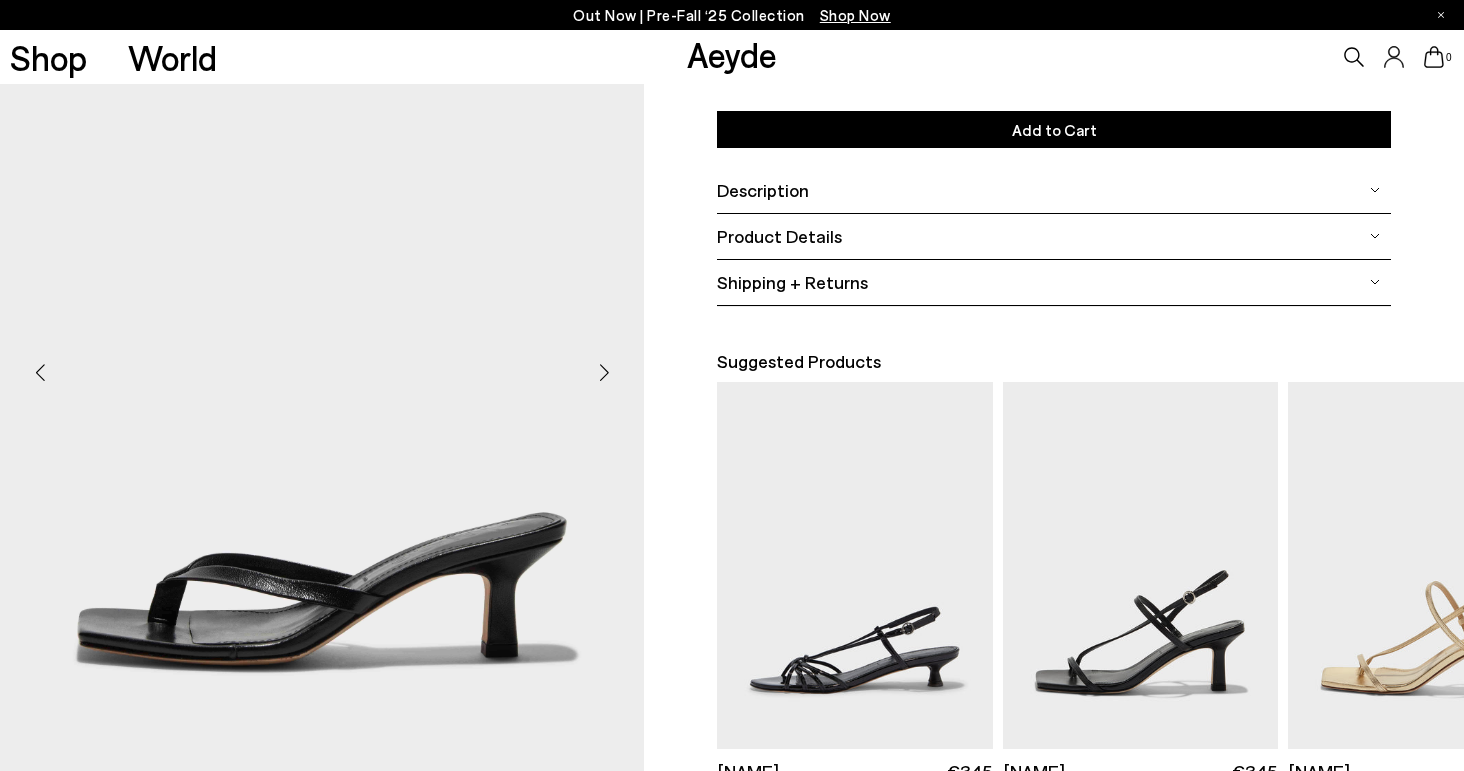 click at bounding box center [604, 373] 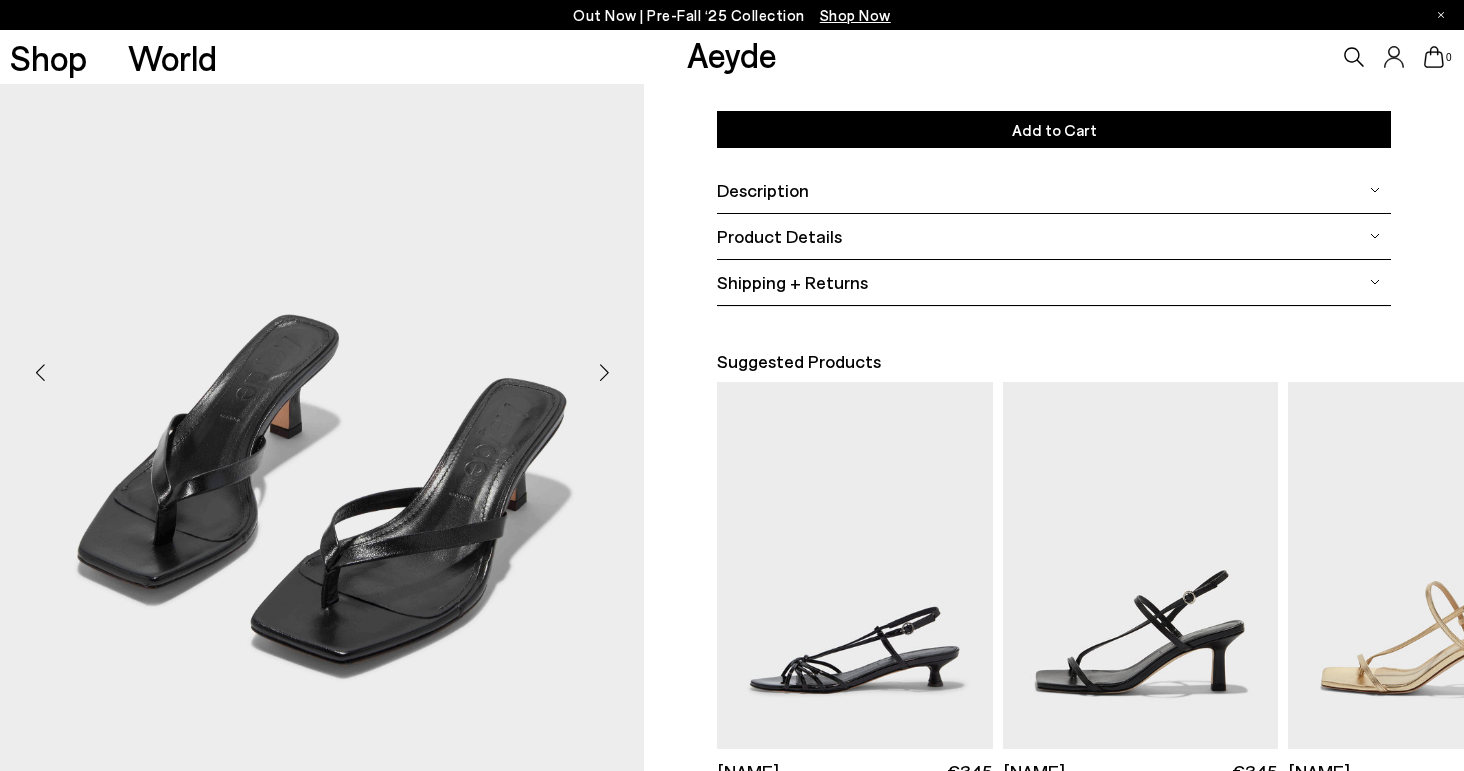 click at bounding box center (604, 373) 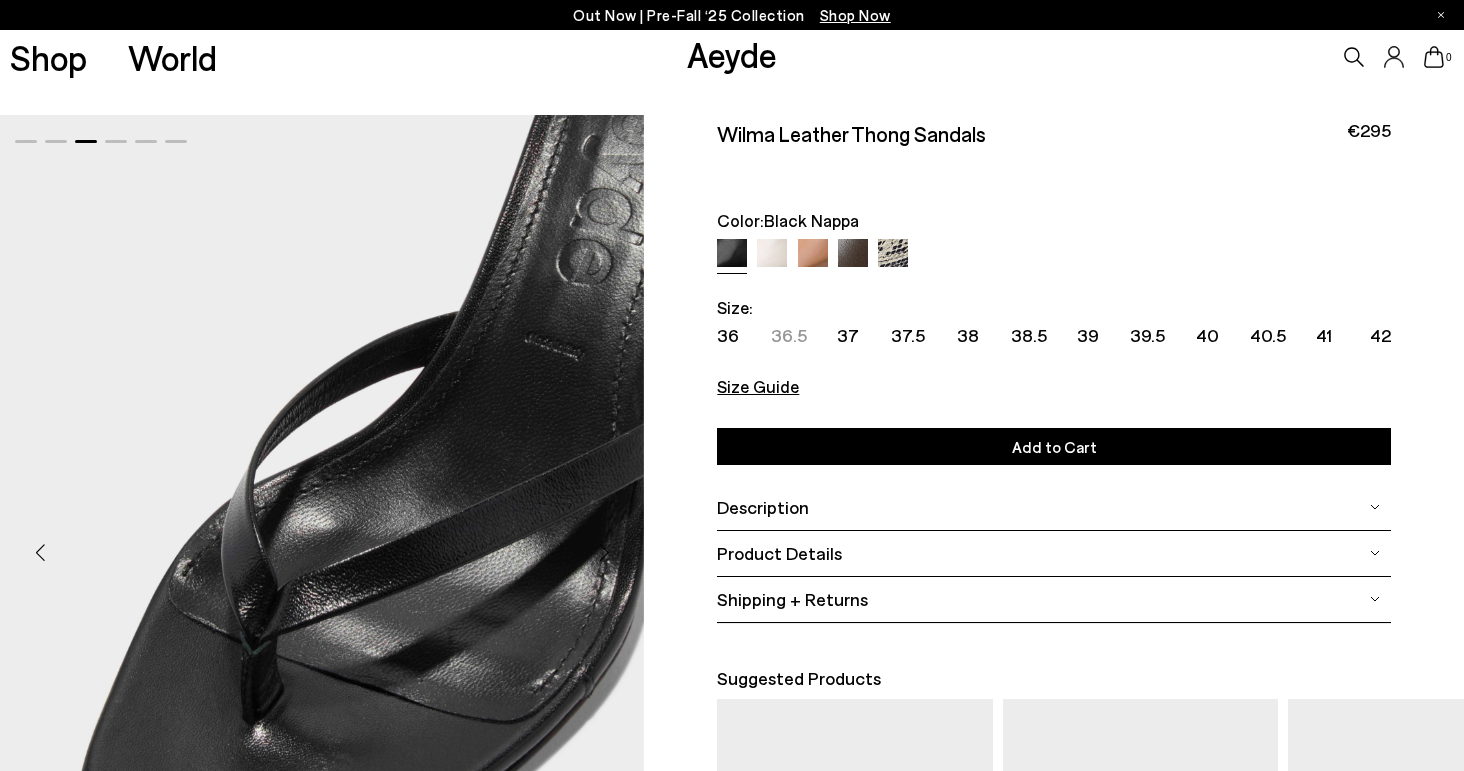 scroll, scrollTop: 0, scrollLeft: 1, axis: horizontal 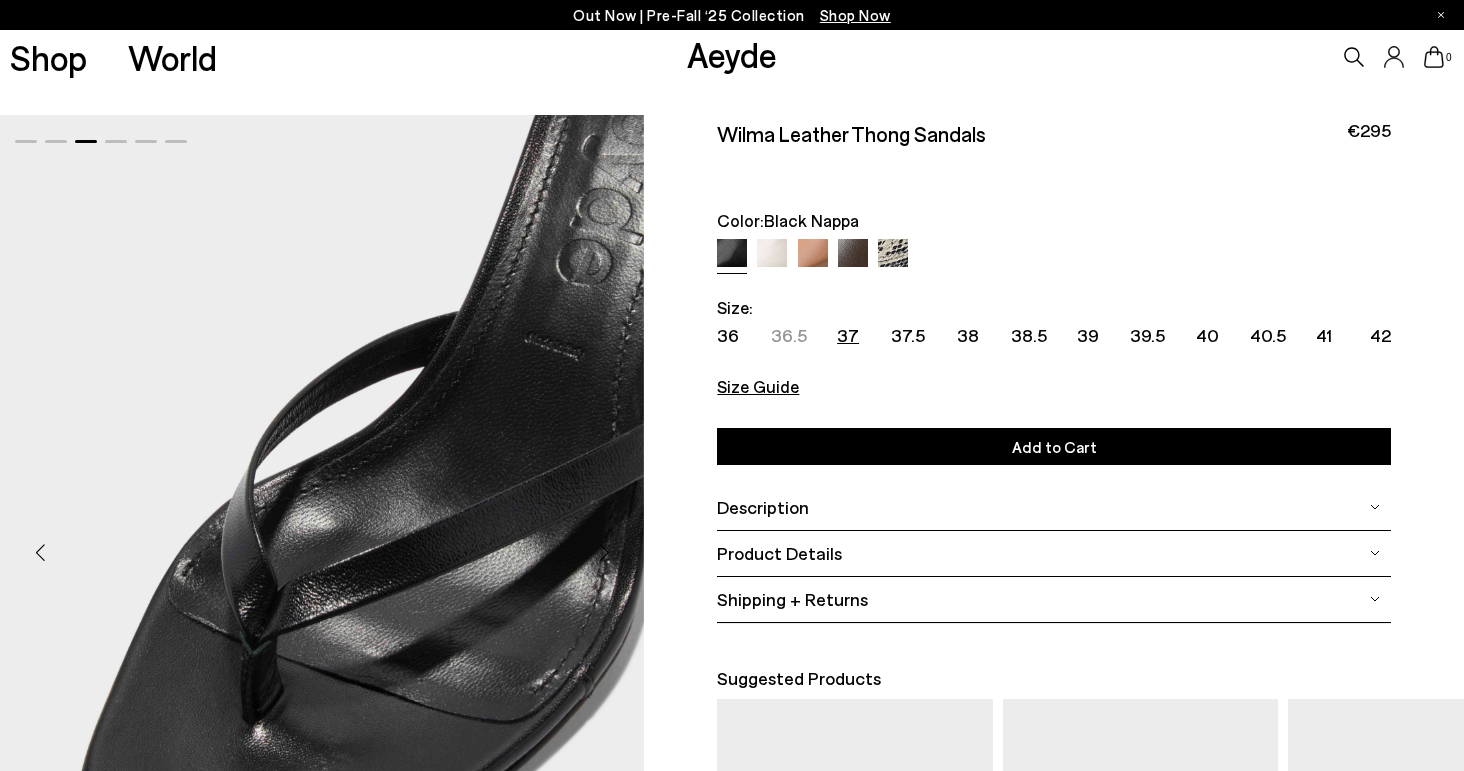 click on "37" at bounding box center [848, 335] 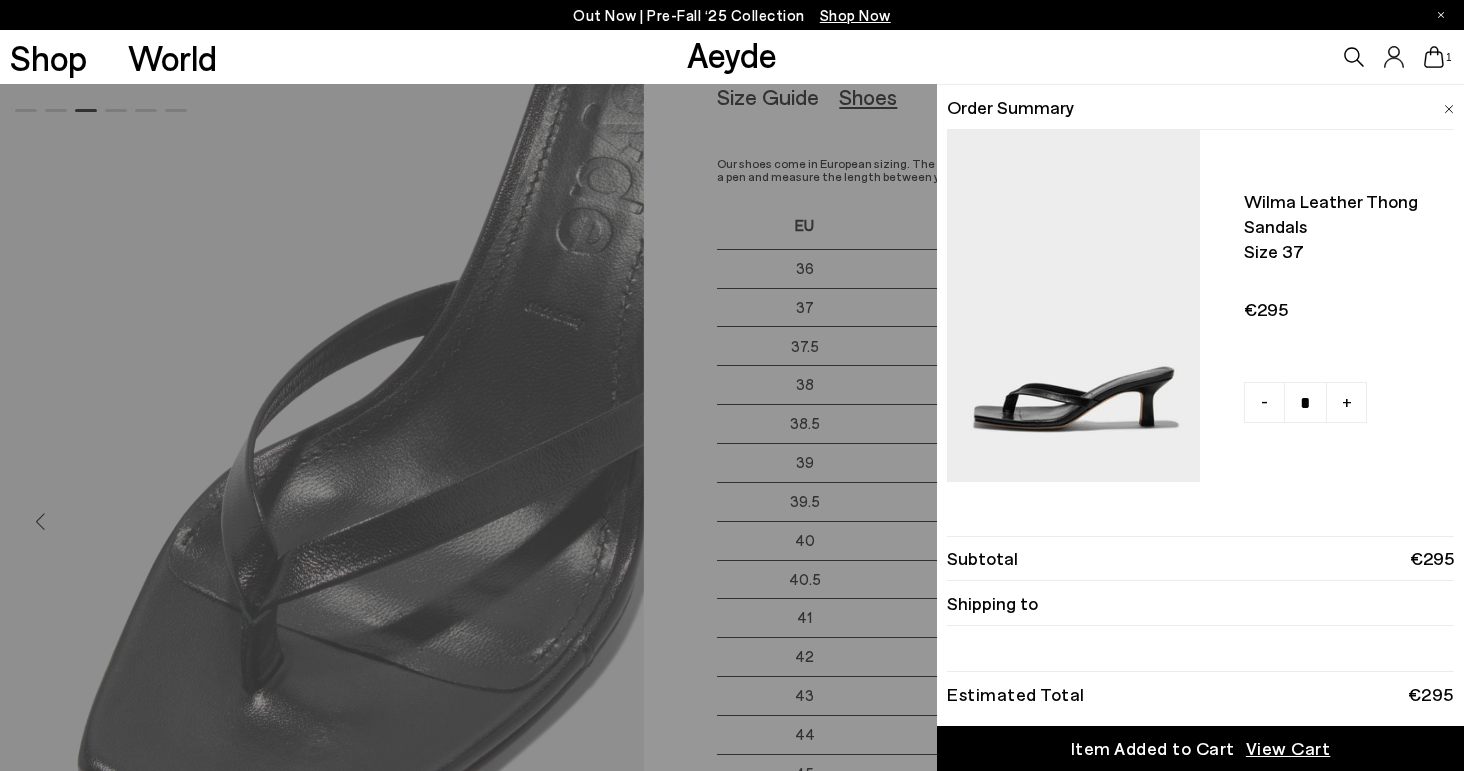 click on "Order Summary
Wilma leather thong sandals
Size
37" at bounding box center (1200, 288) 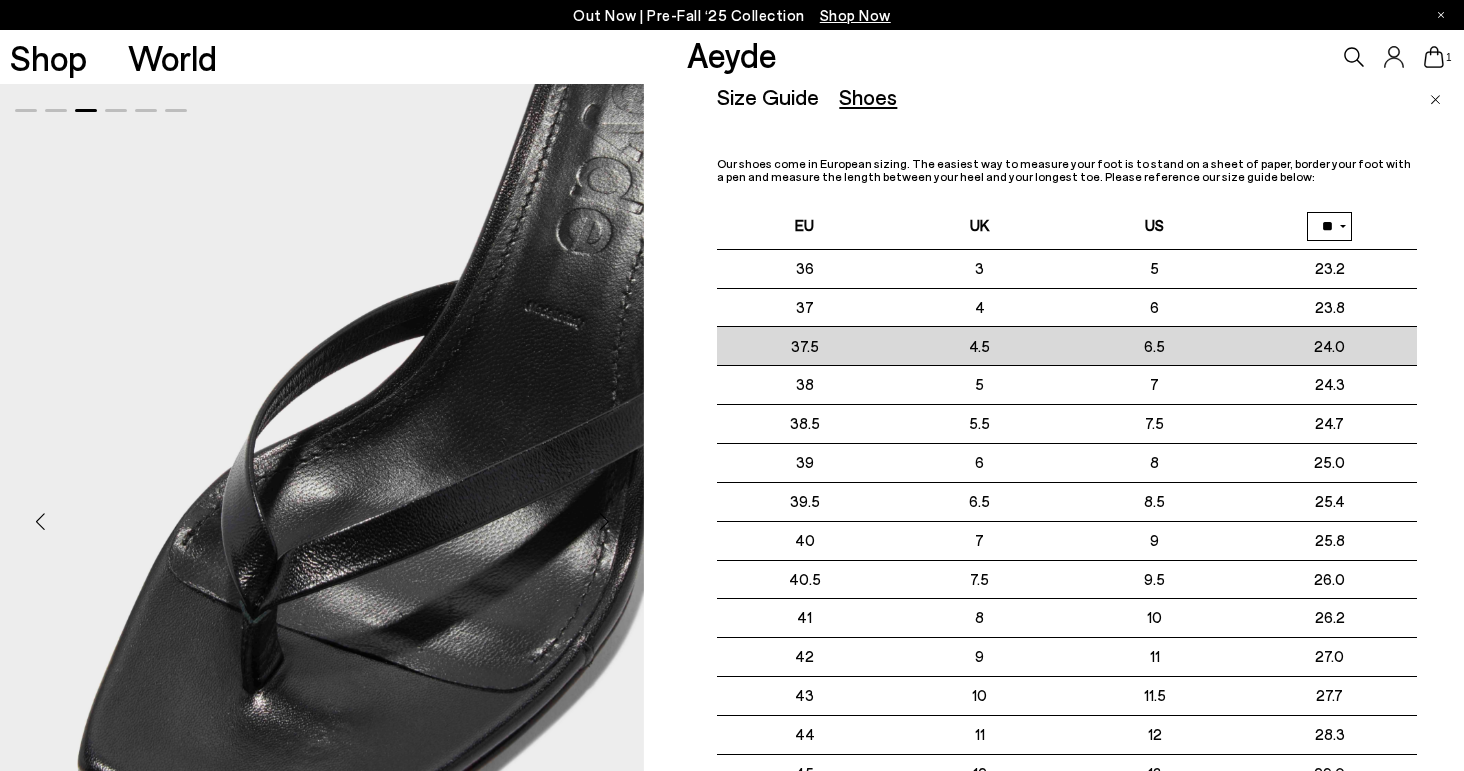 click on "4.5" at bounding box center [979, 346] 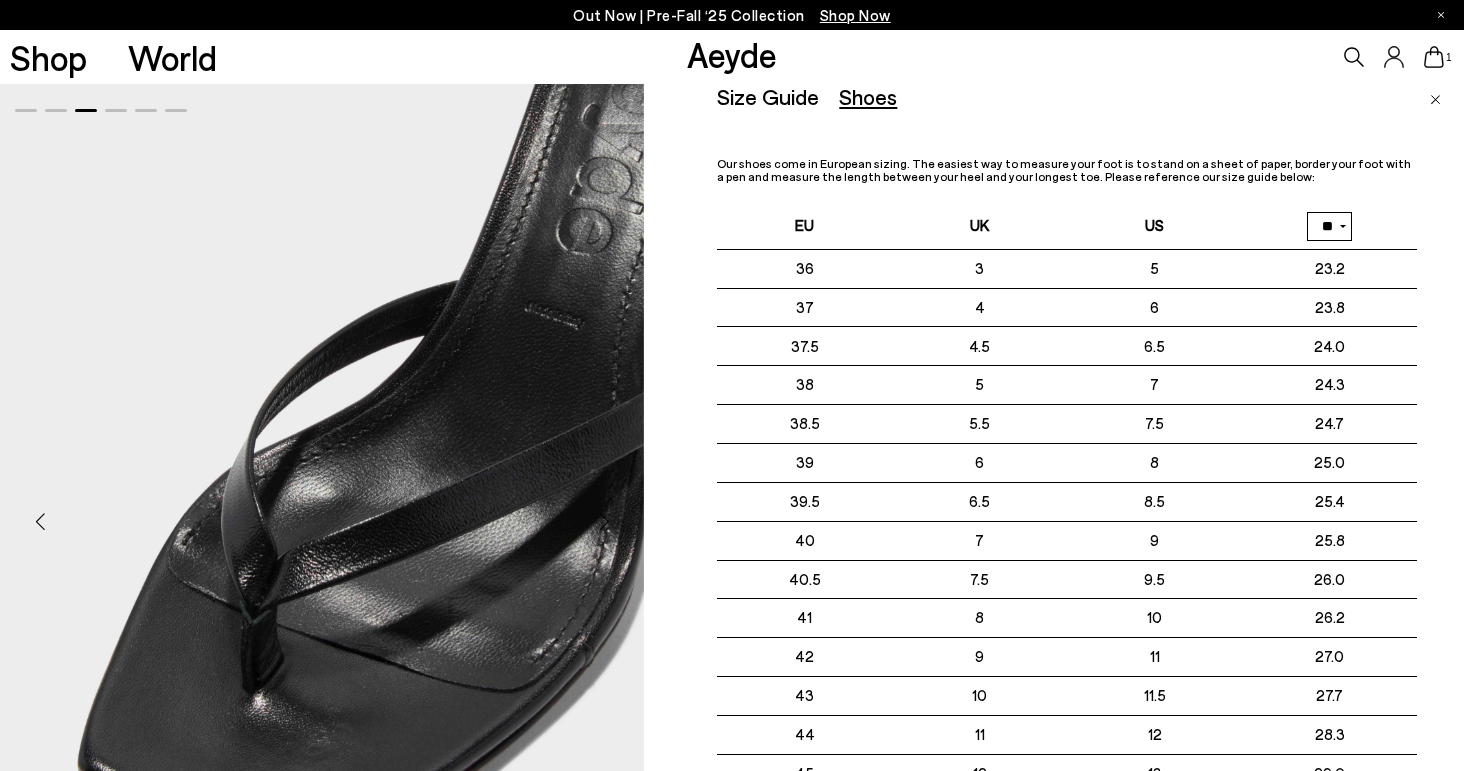 click on "UK" at bounding box center (979, 227) 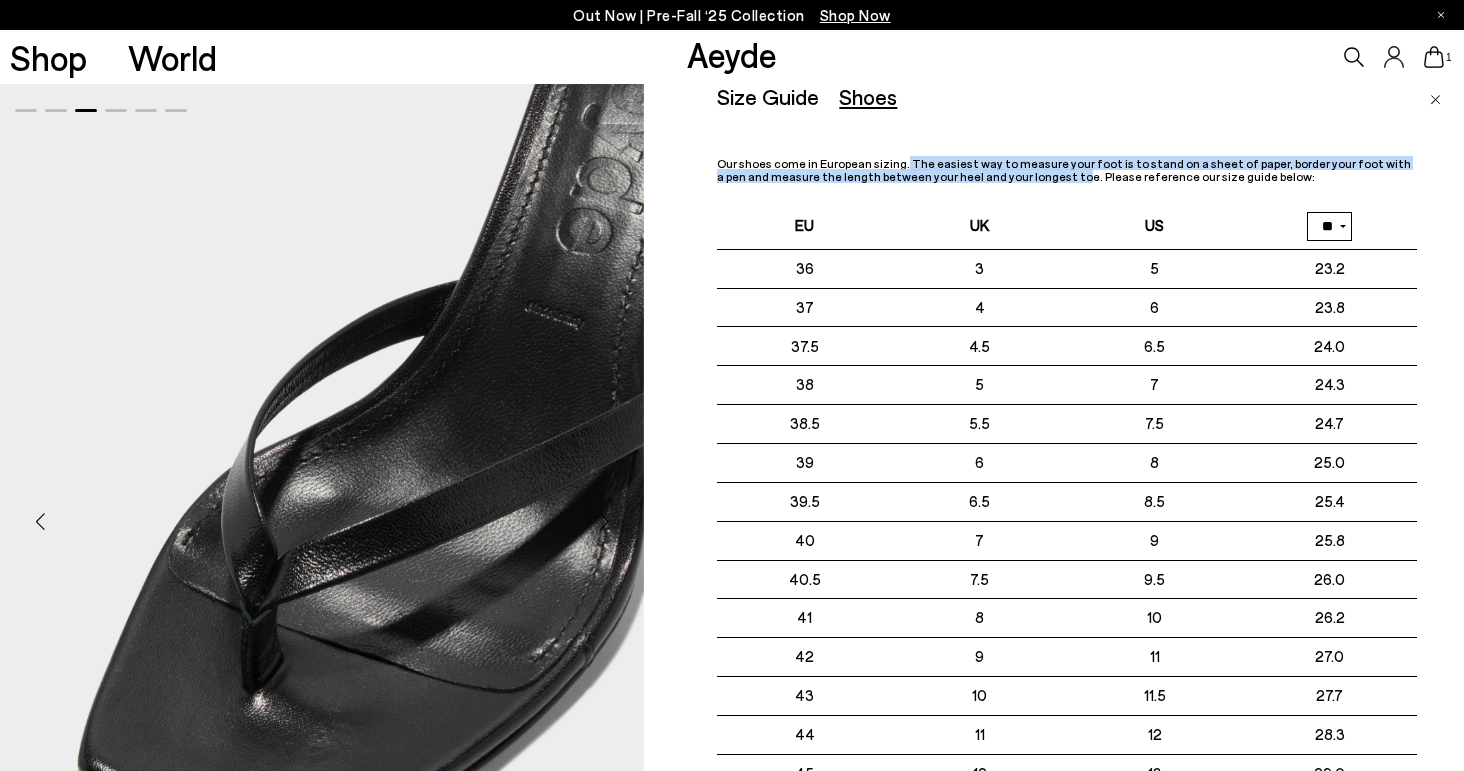 drag, startPoint x: 896, startPoint y: 169, endPoint x: 943, endPoint y: 175, distance: 47.38143 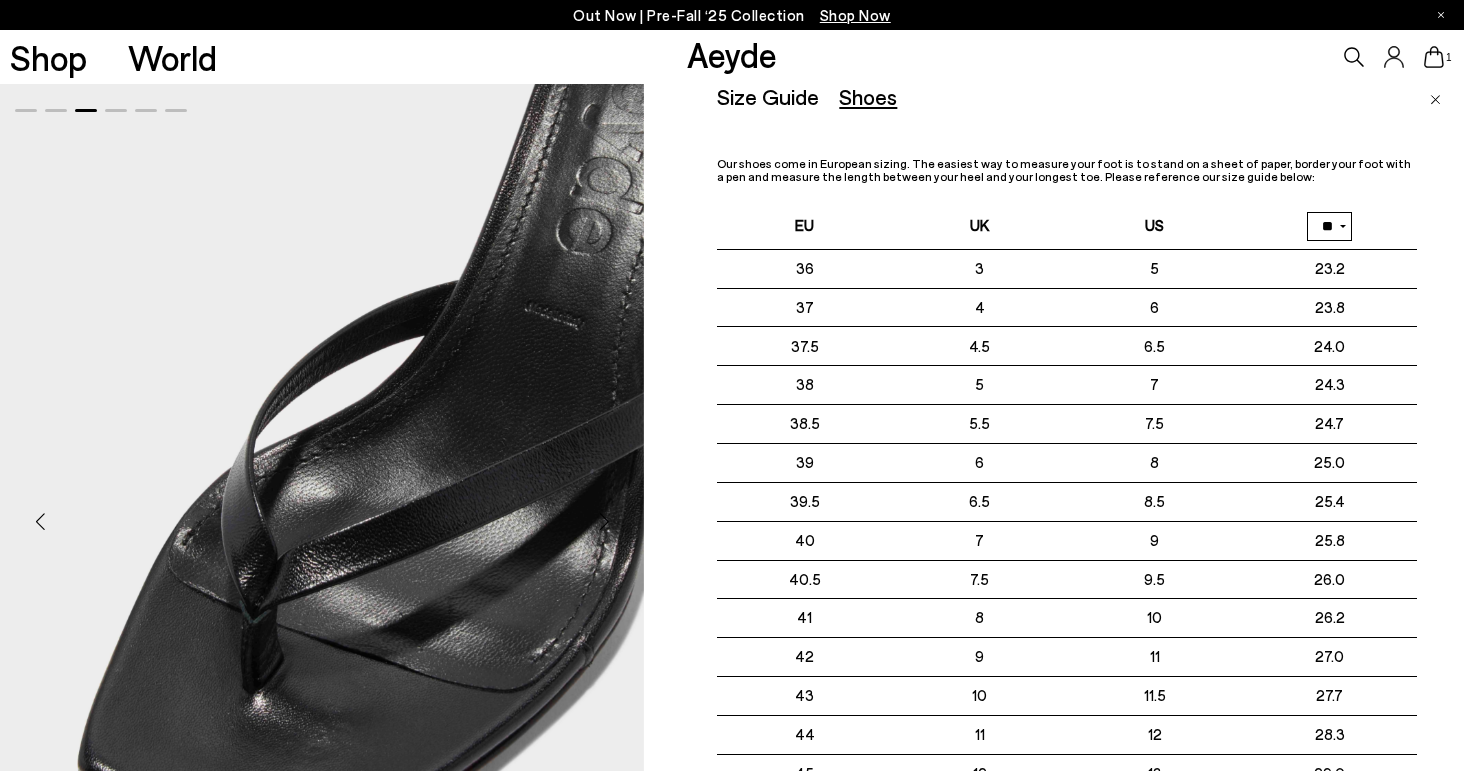 click on "Out Now | Pre-Fall ‘25 Collection
Shop Now" at bounding box center [732, 15] 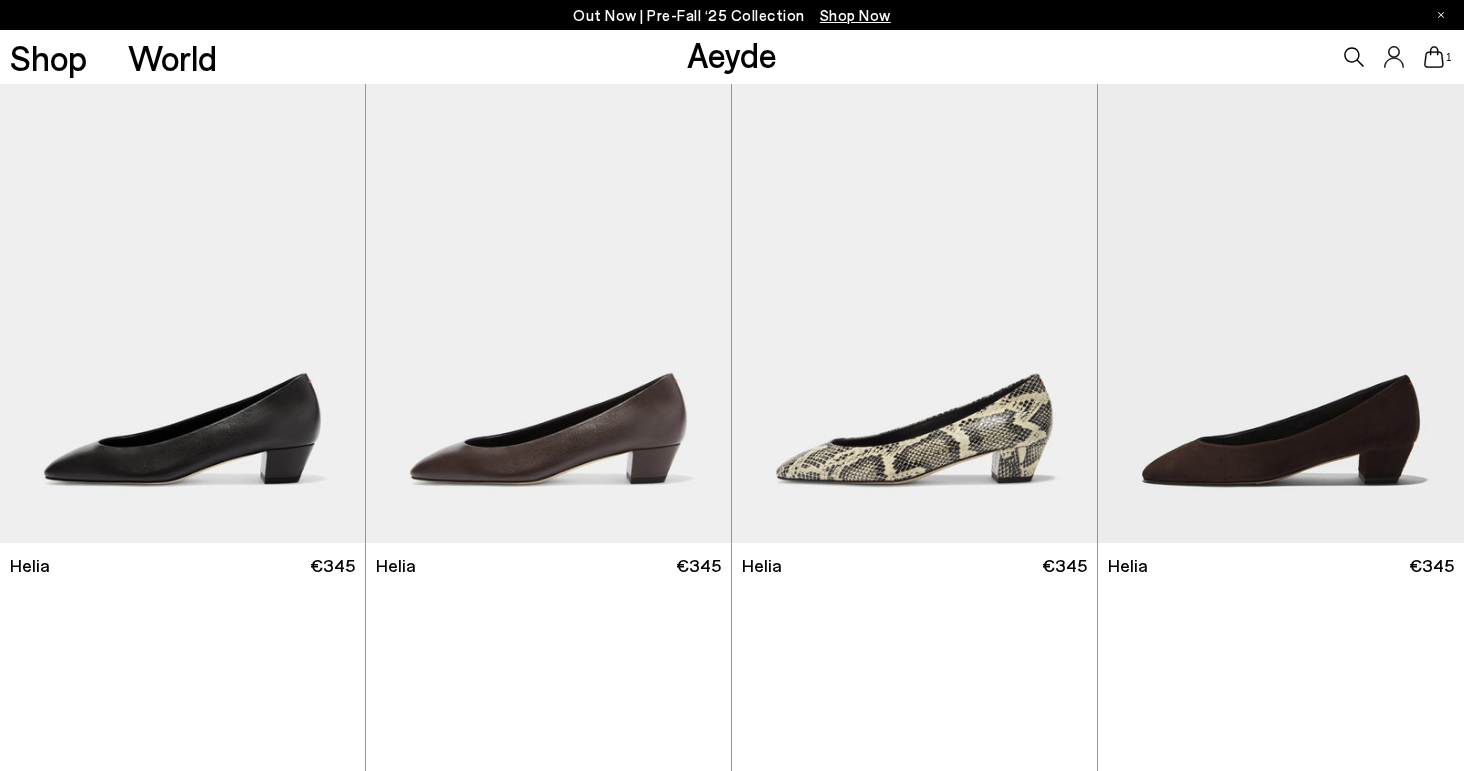 scroll, scrollTop: 0, scrollLeft: 0, axis: both 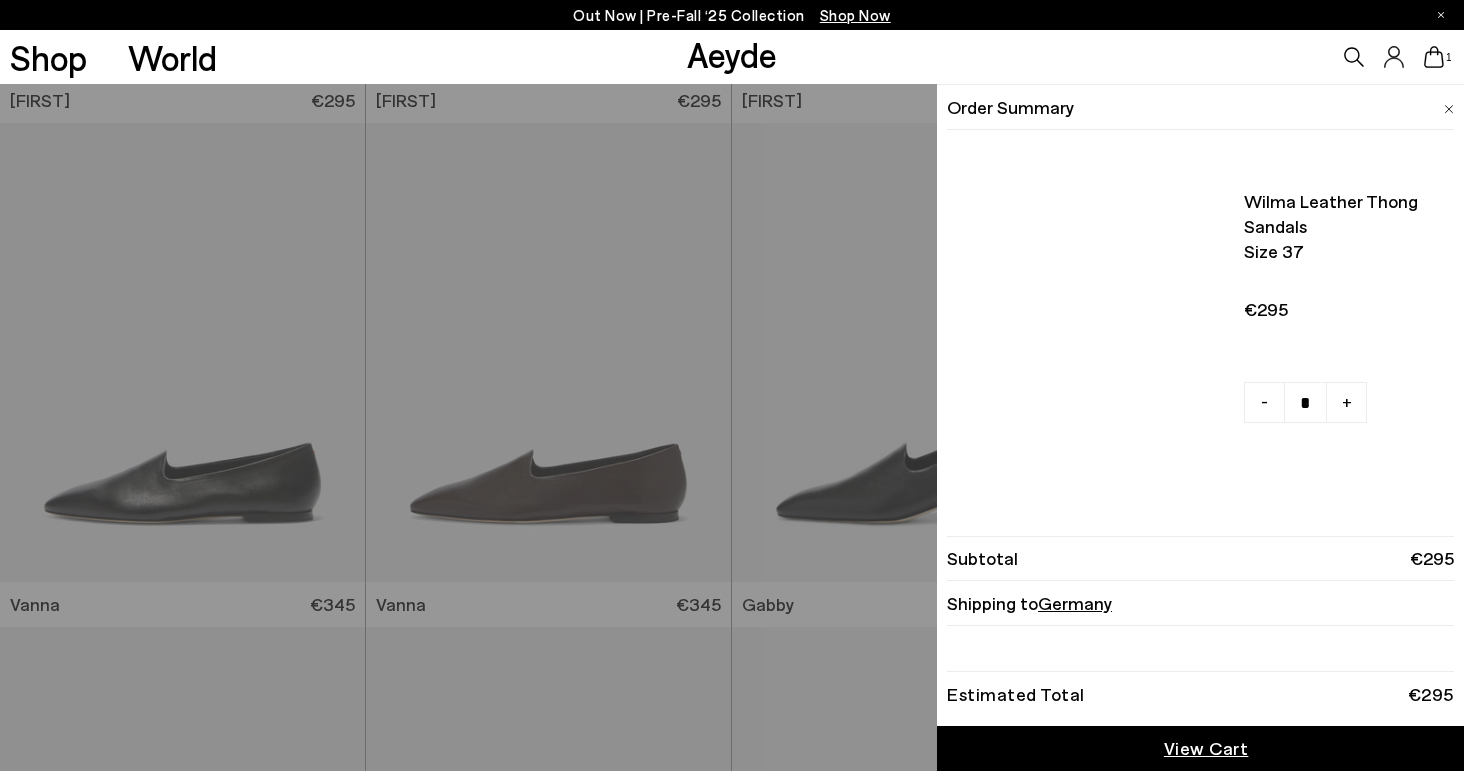 click 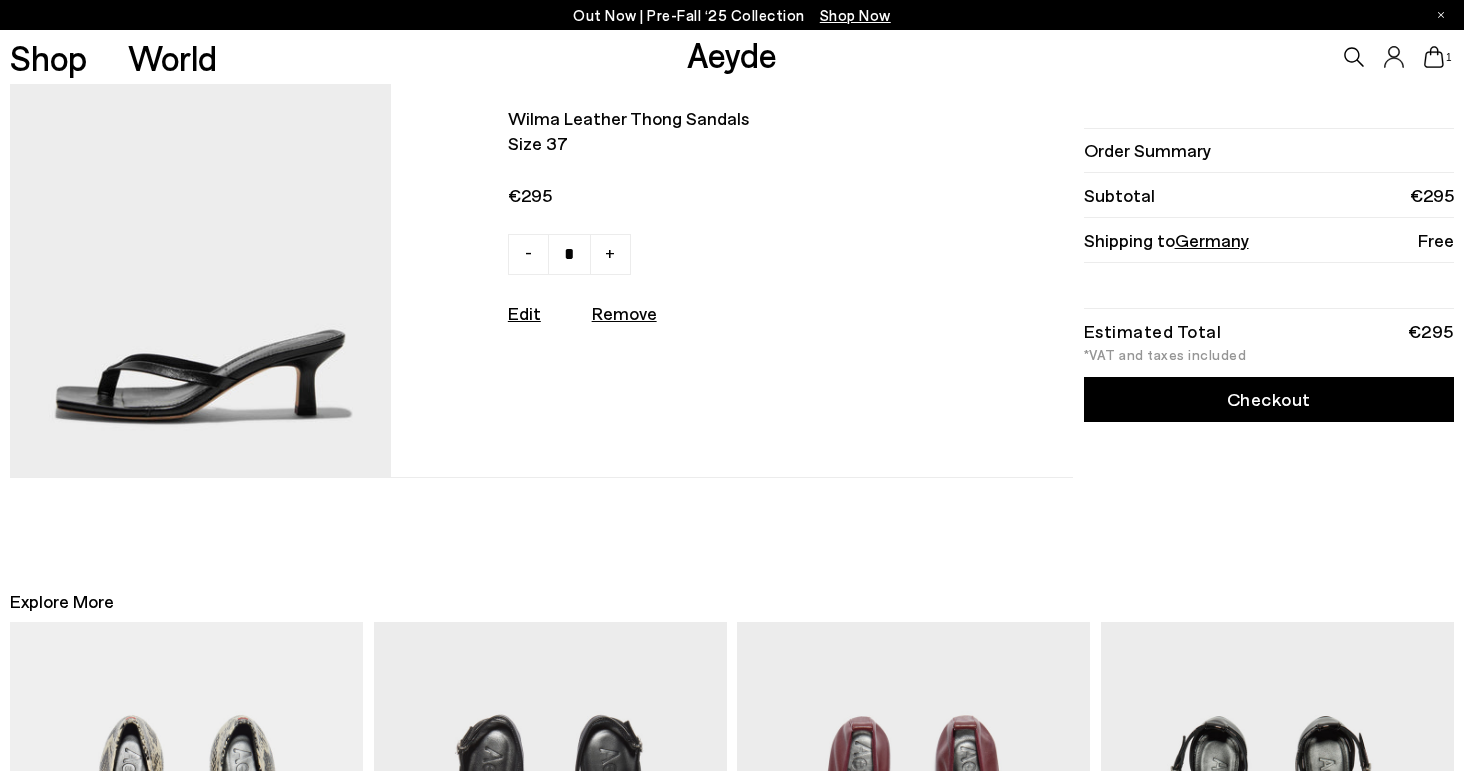 scroll, scrollTop: 77, scrollLeft: 0, axis: vertical 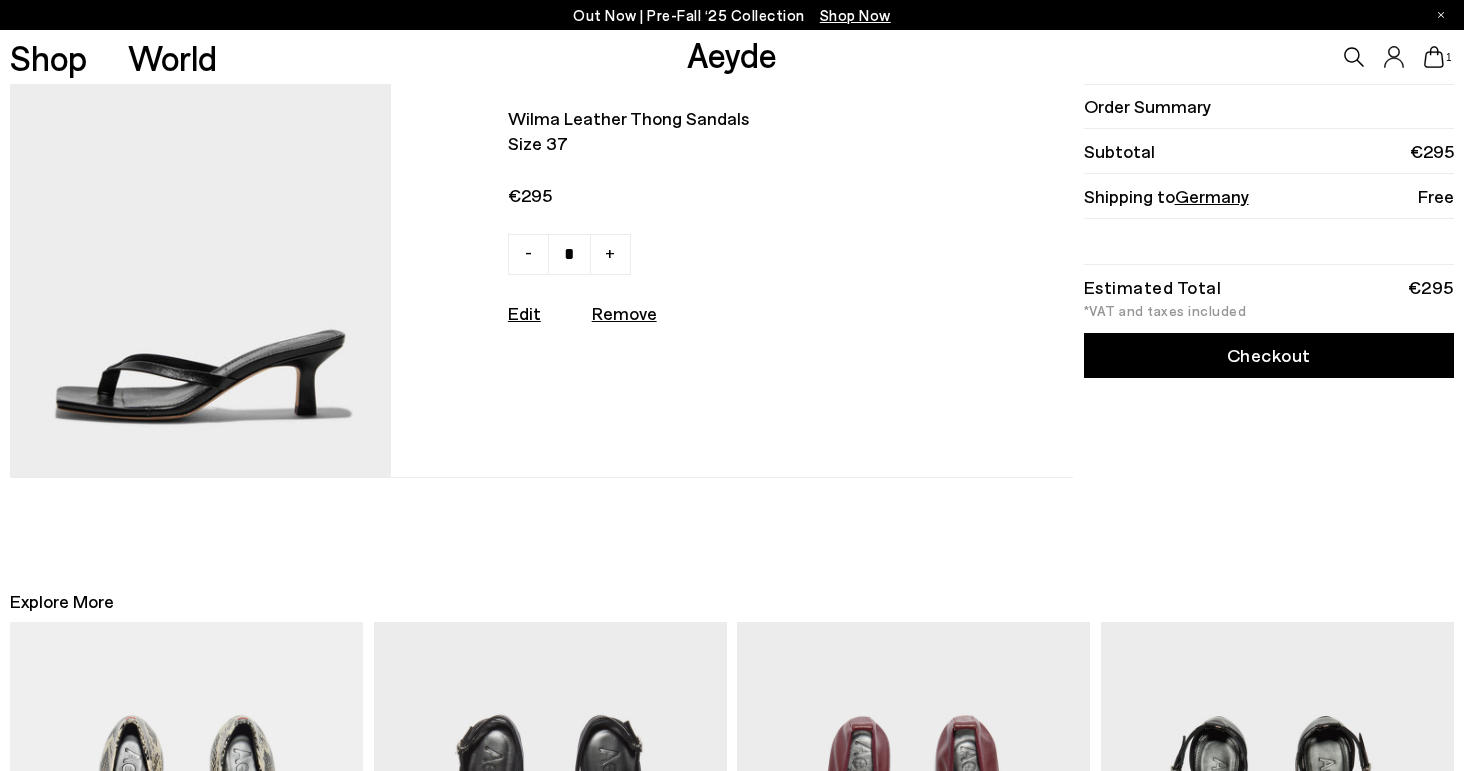 click at bounding box center [200, 242] 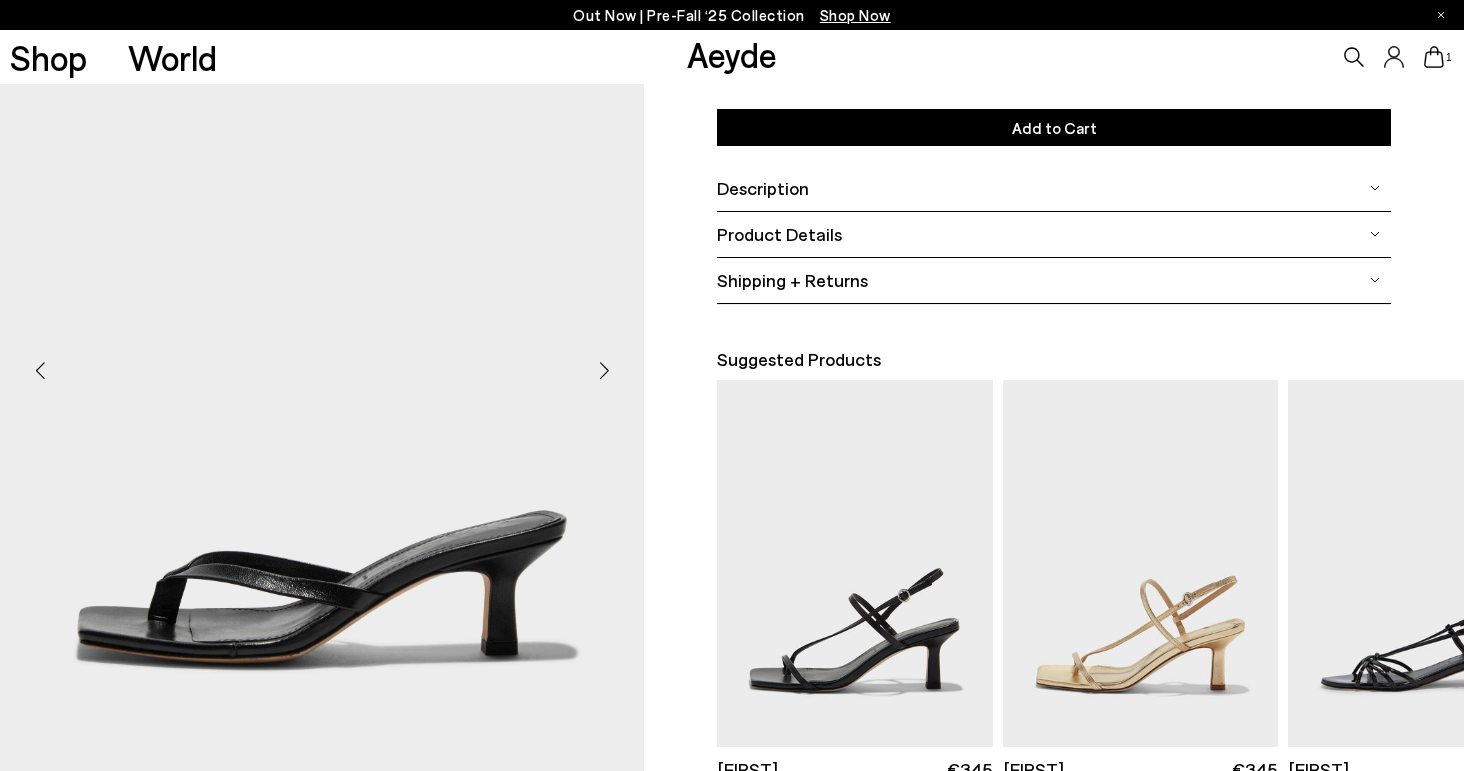scroll, scrollTop: 318, scrollLeft: 4, axis: both 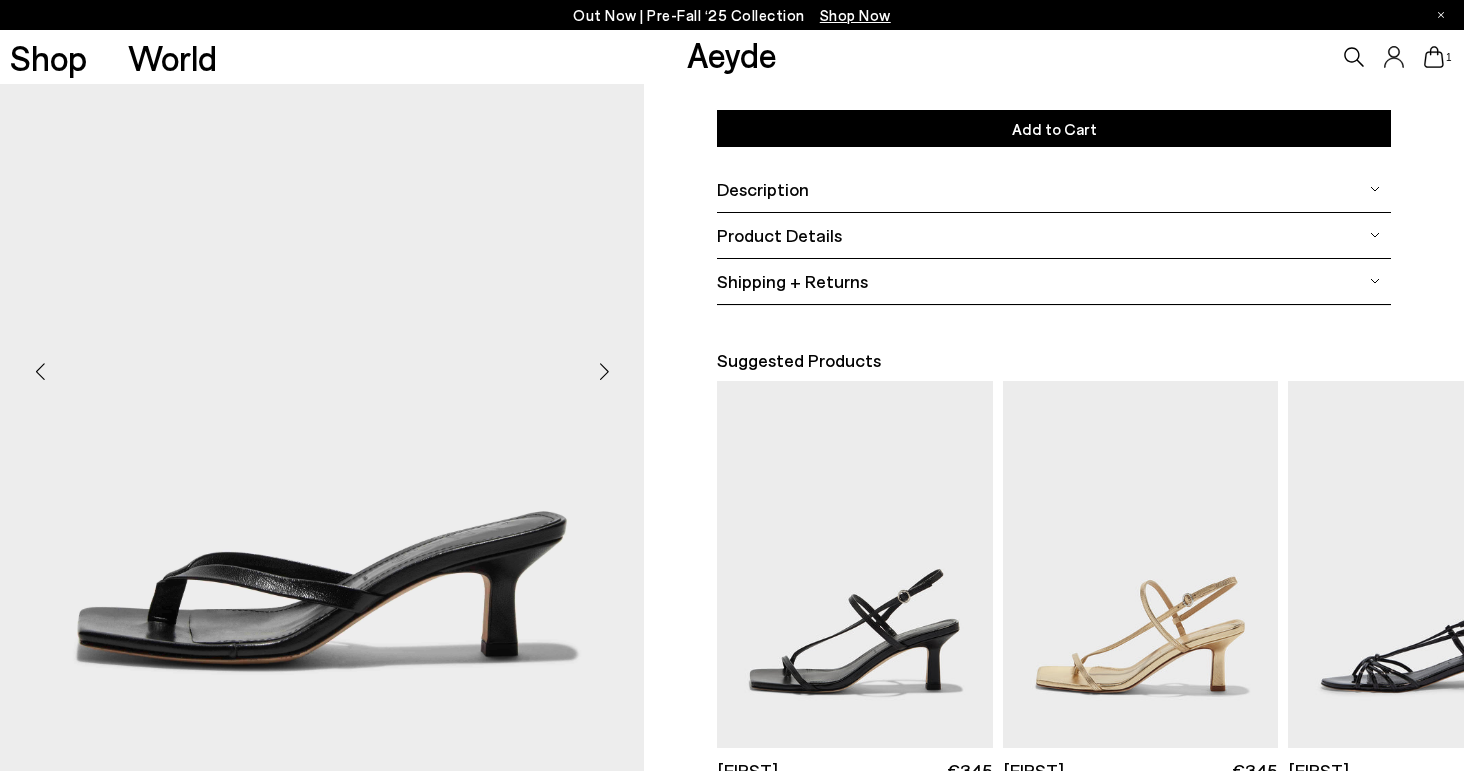 click at bounding box center (604, 372) 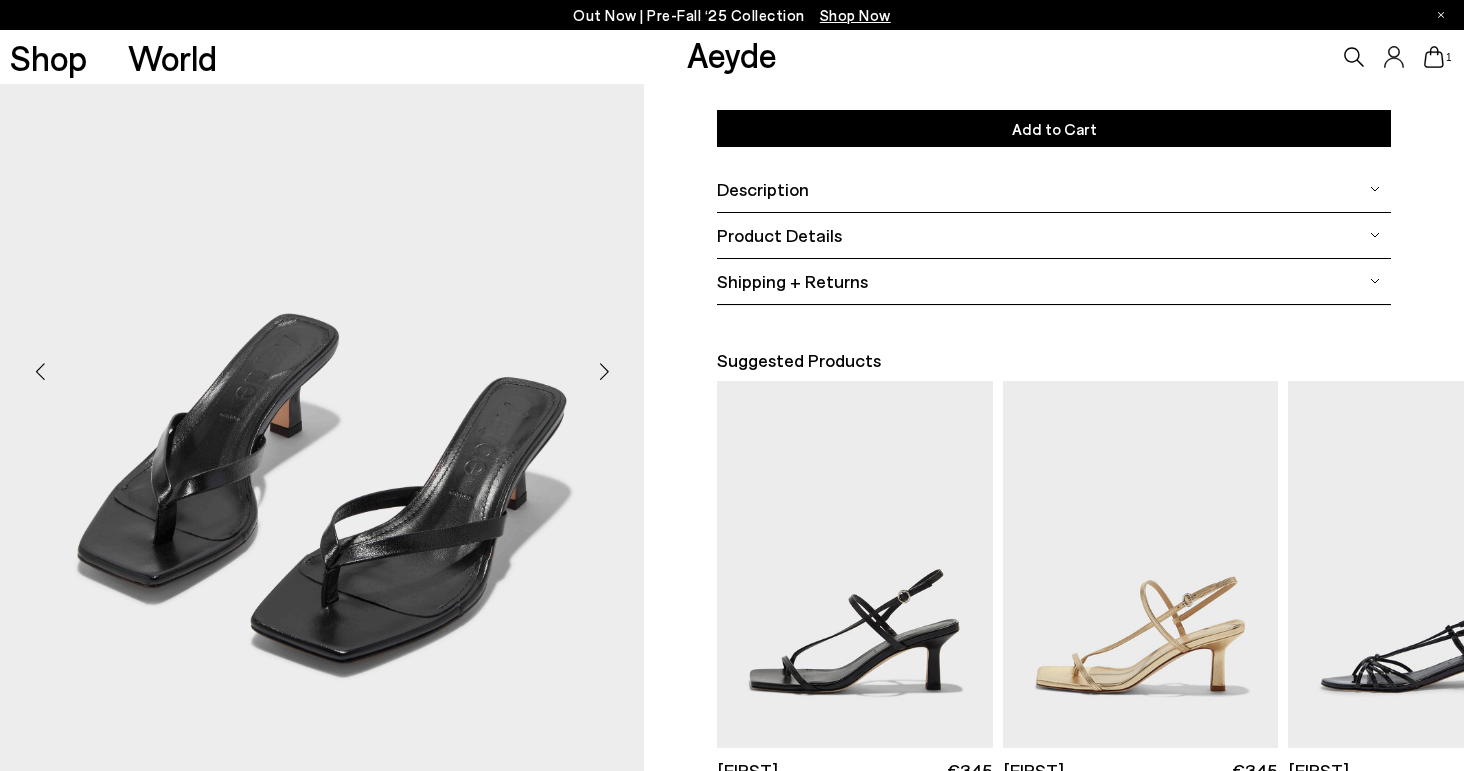 scroll, scrollTop: 322, scrollLeft: 3, axis: both 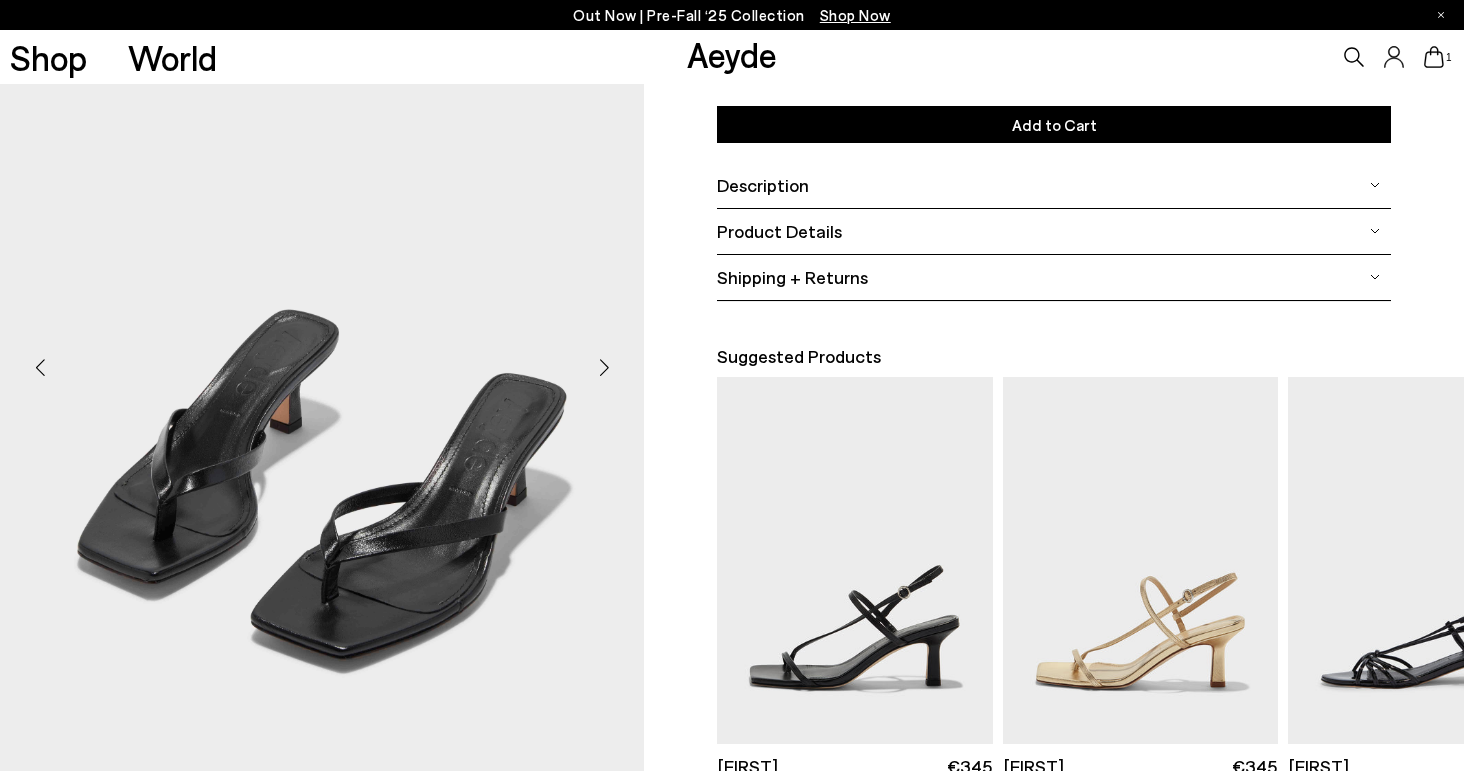click at bounding box center (604, 368) 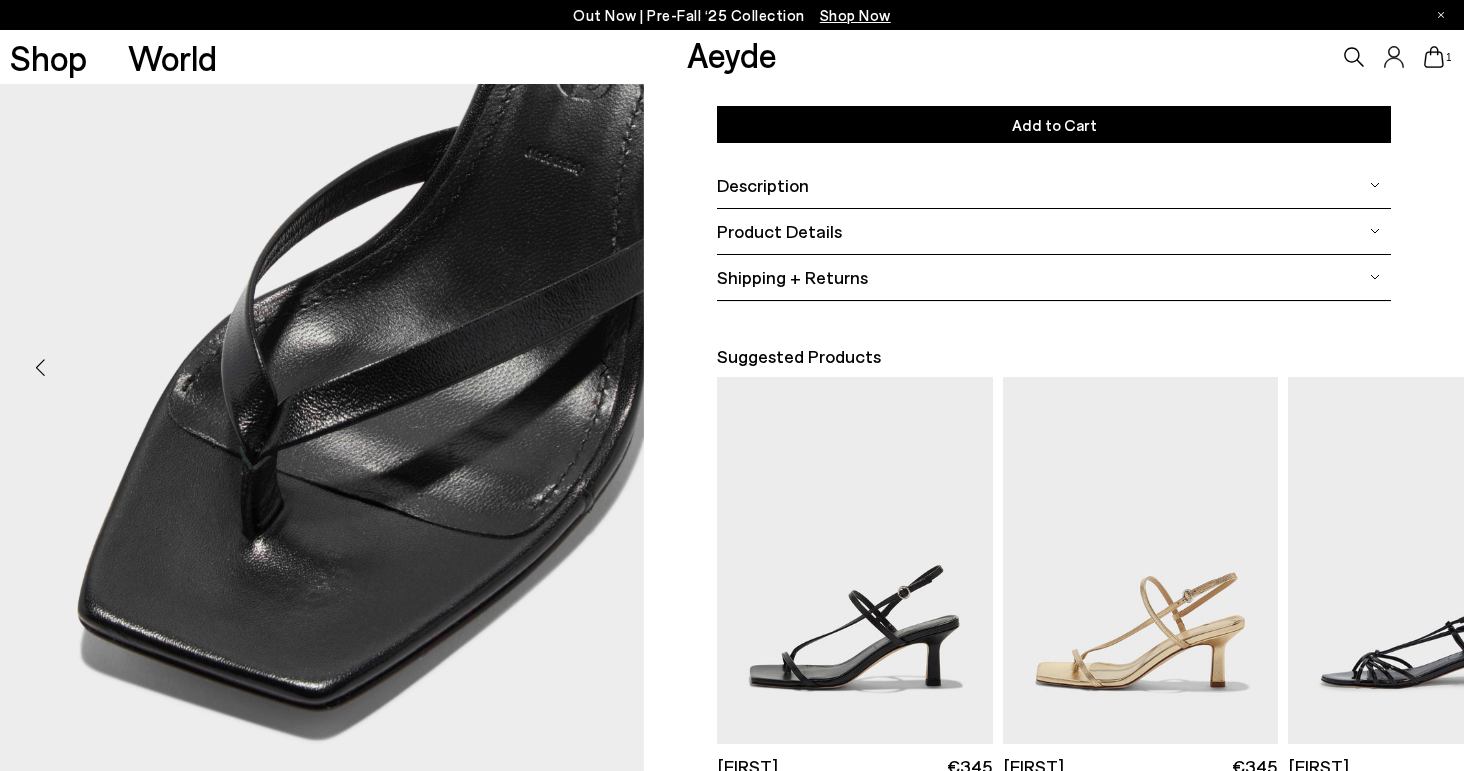 click at bounding box center [604, 368] 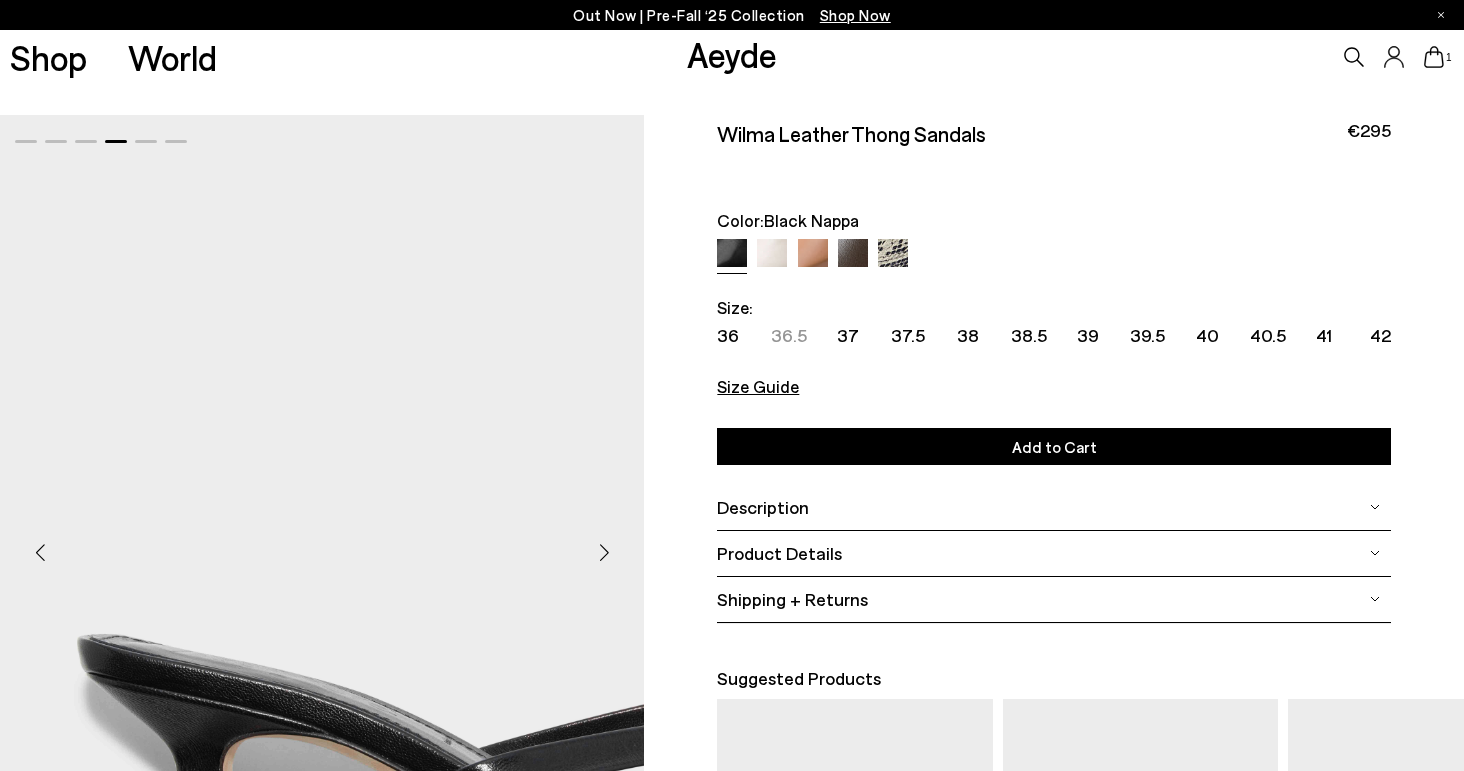 scroll, scrollTop: 0, scrollLeft: 3, axis: horizontal 